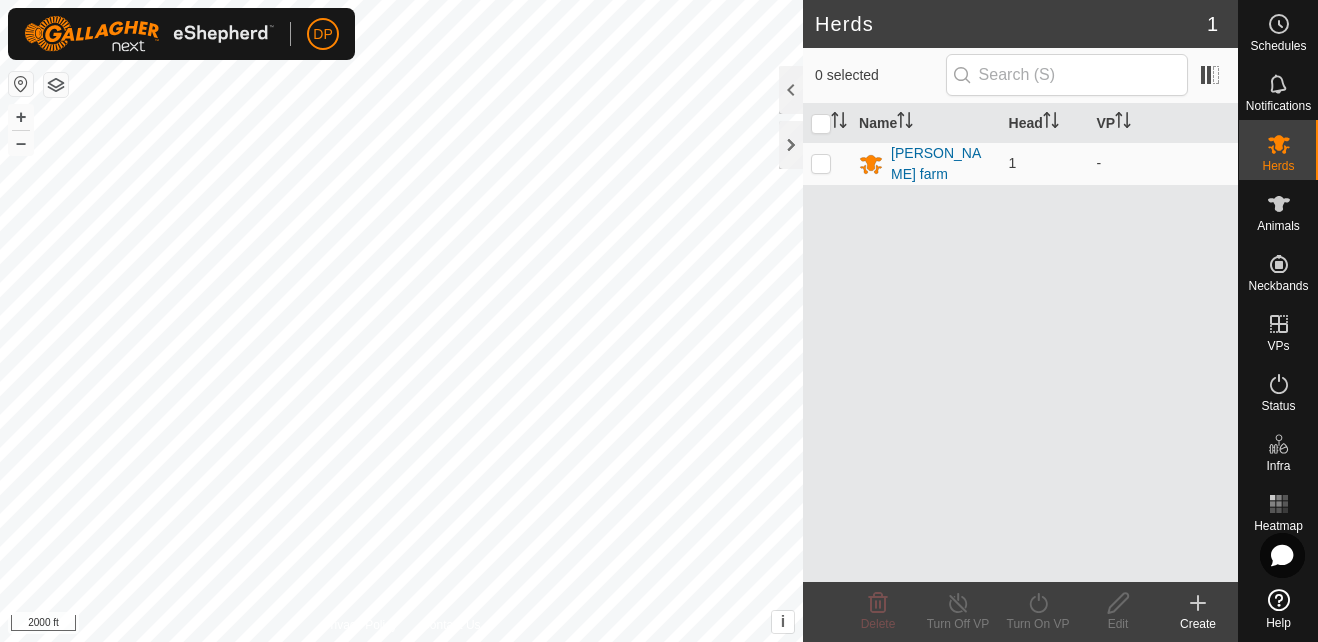 scroll, scrollTop: 0, scrollLeft: 0, axis: both 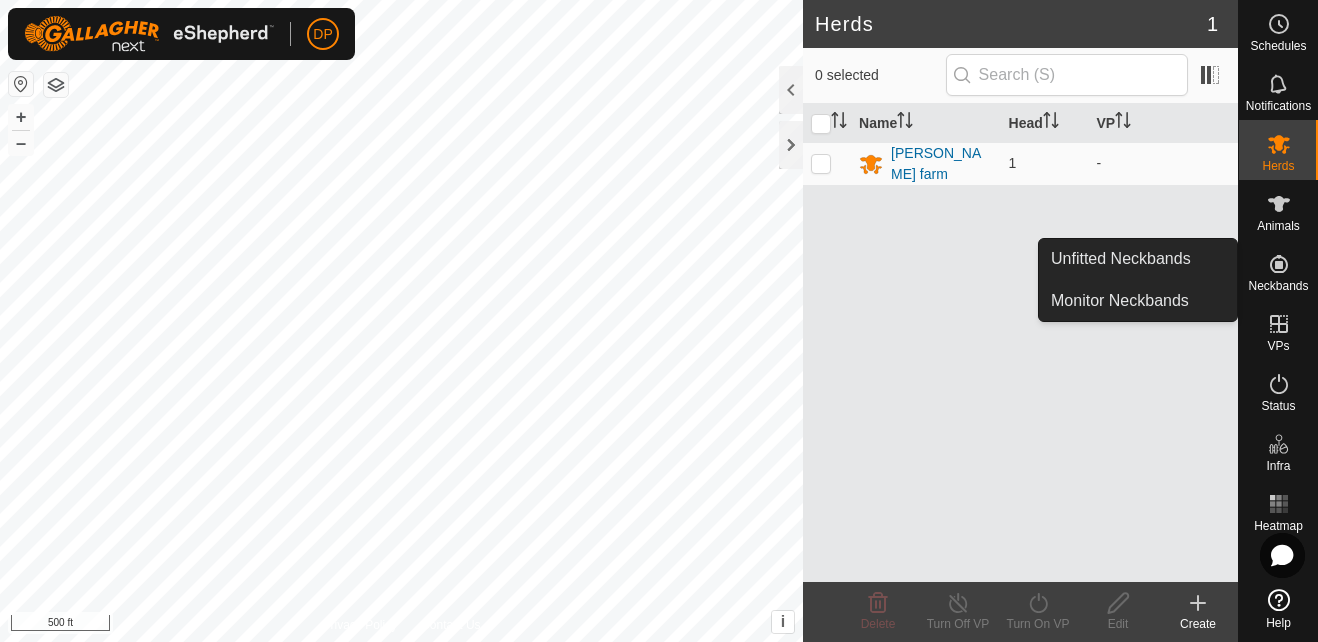 click 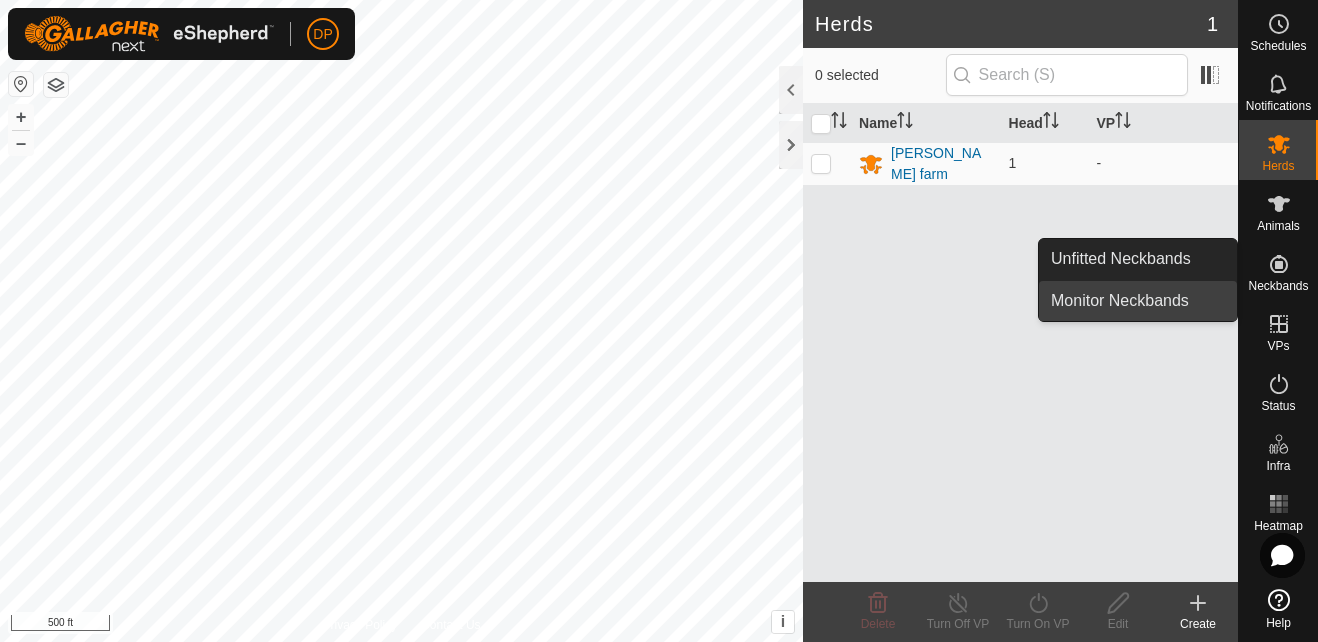 click on "Monitor Neckbands" at bounding box center [1138, 301] 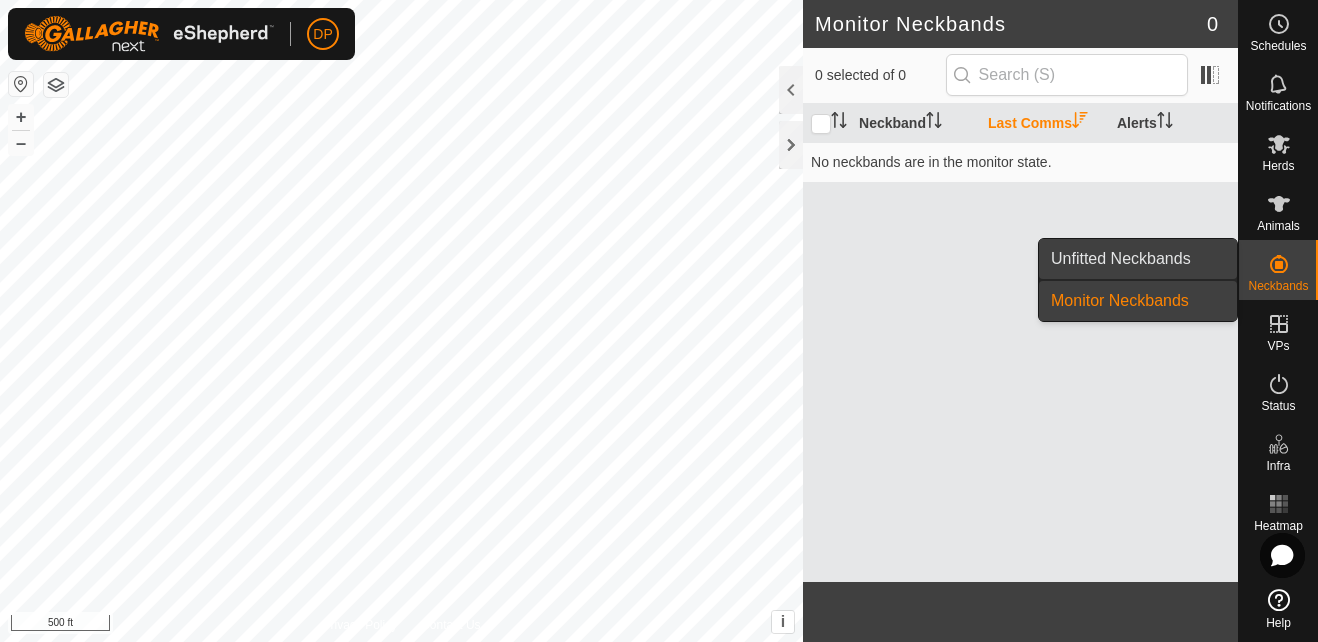 click on "Unfitted Neckbands" at bounding box center [1138, 259] 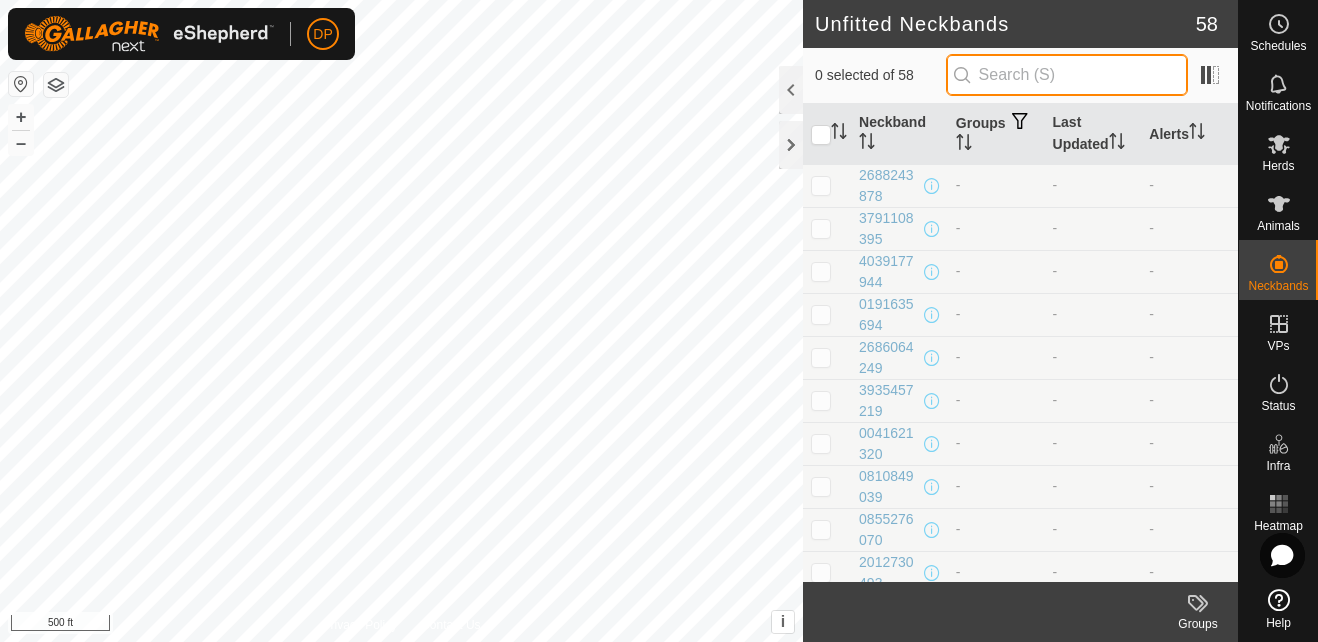 click at bounding box center [1067, 75] 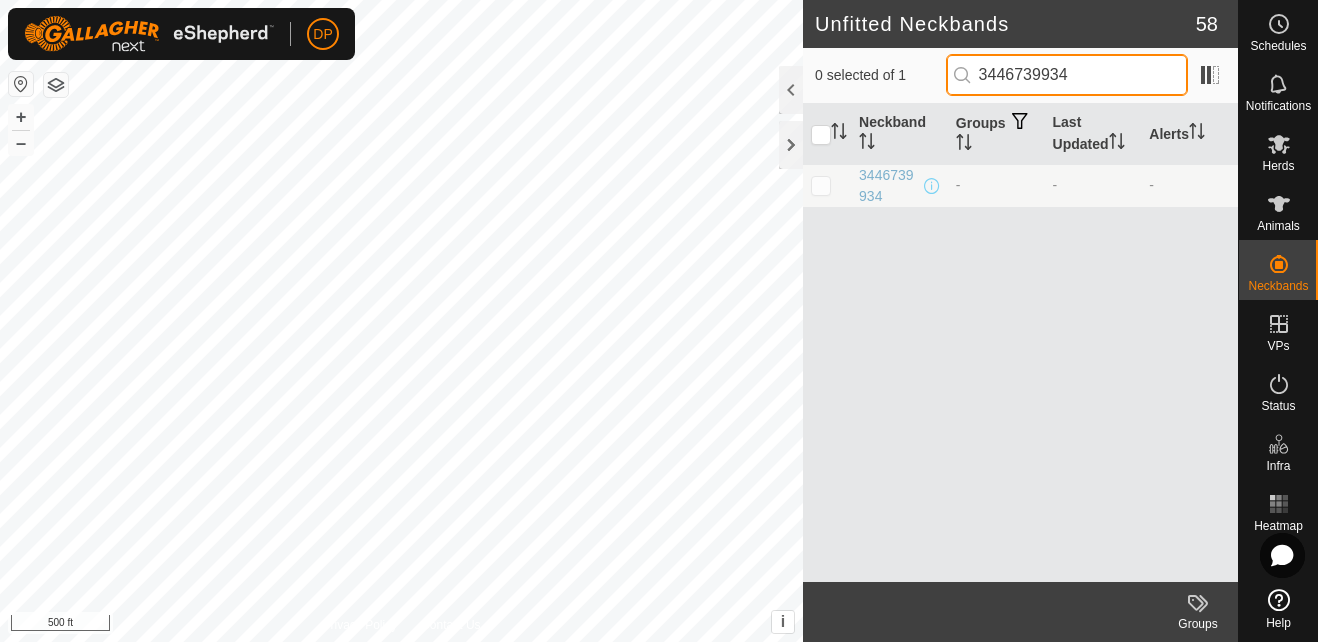 type on "3446739934" 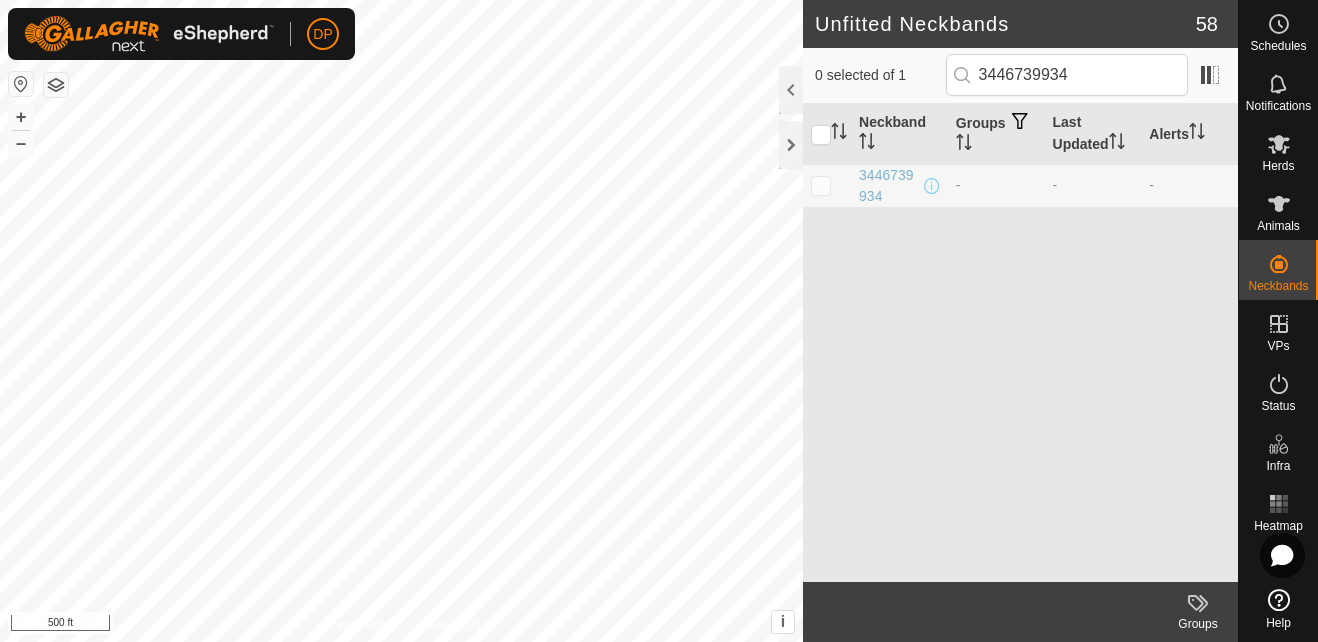 click at bounding box center [821, 185] 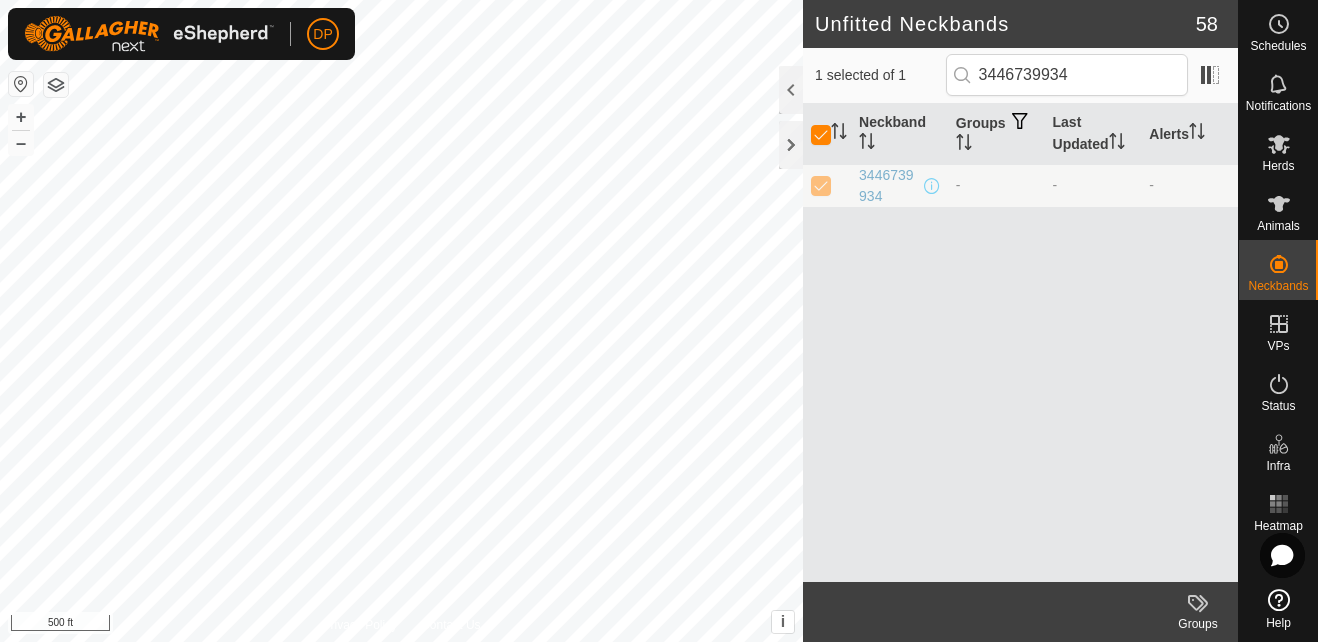 click at bounding box center (821, 185) 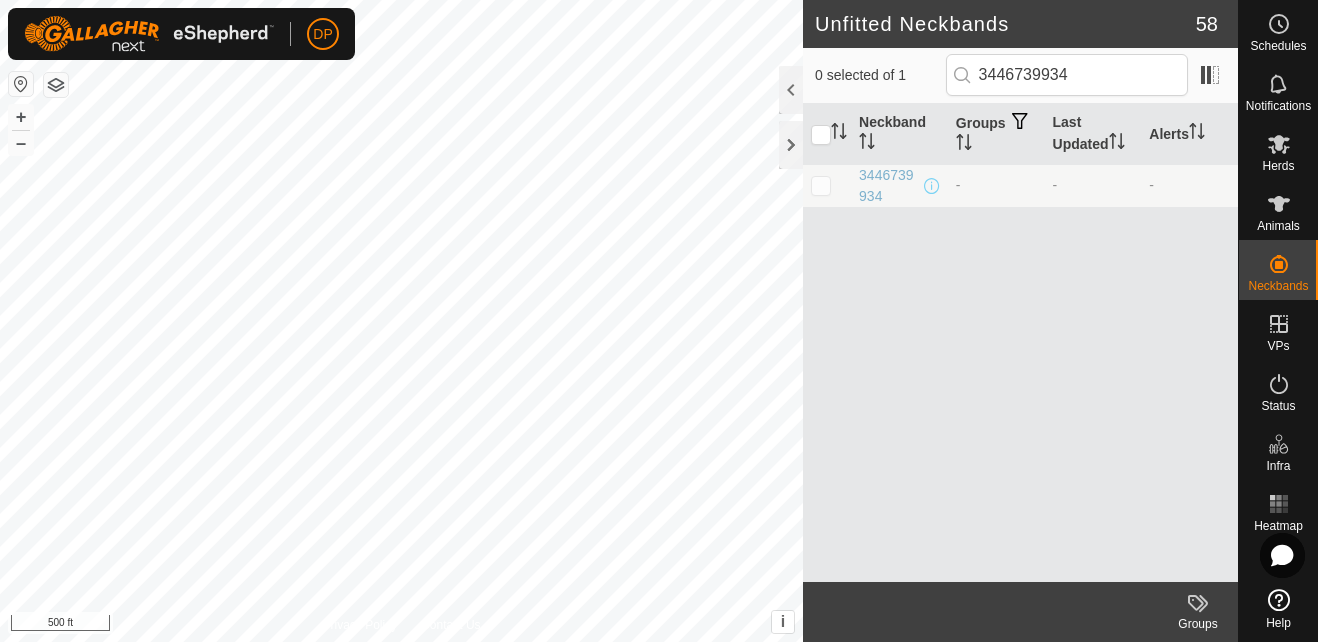 click at bounding box center [821, 185] 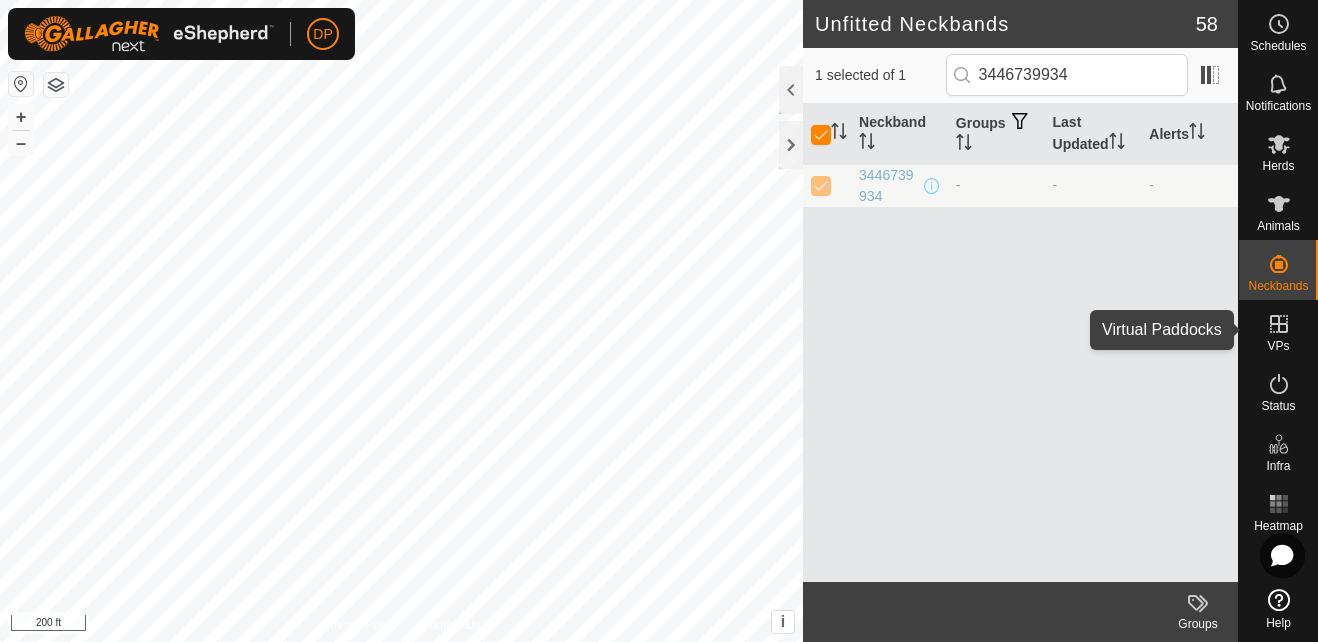 click 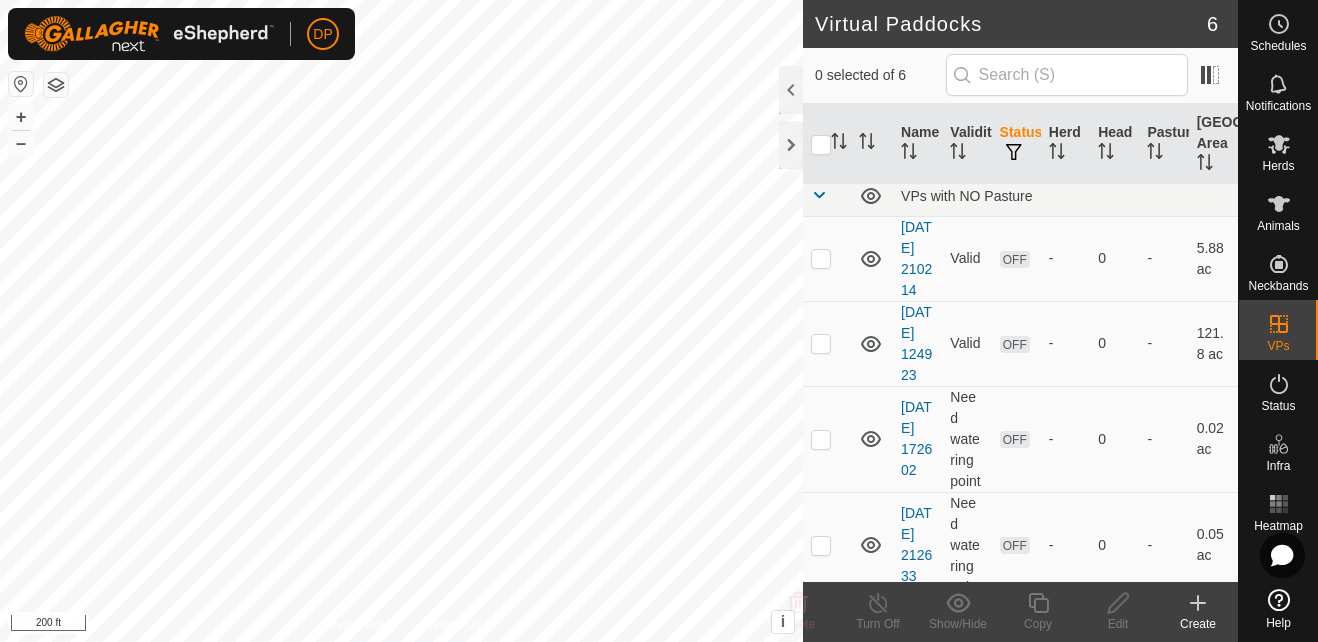 scroll, scrollTop: 0, scrollLeft: 0, axis: both 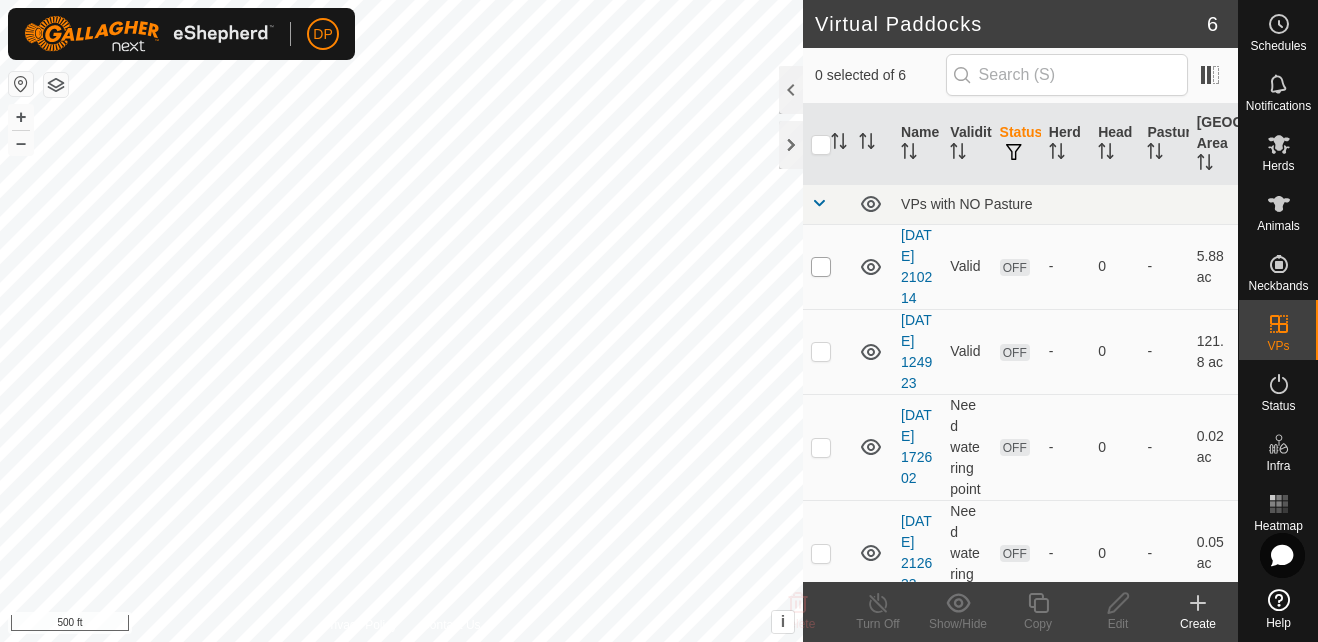 click at bounding box center [821, 267] 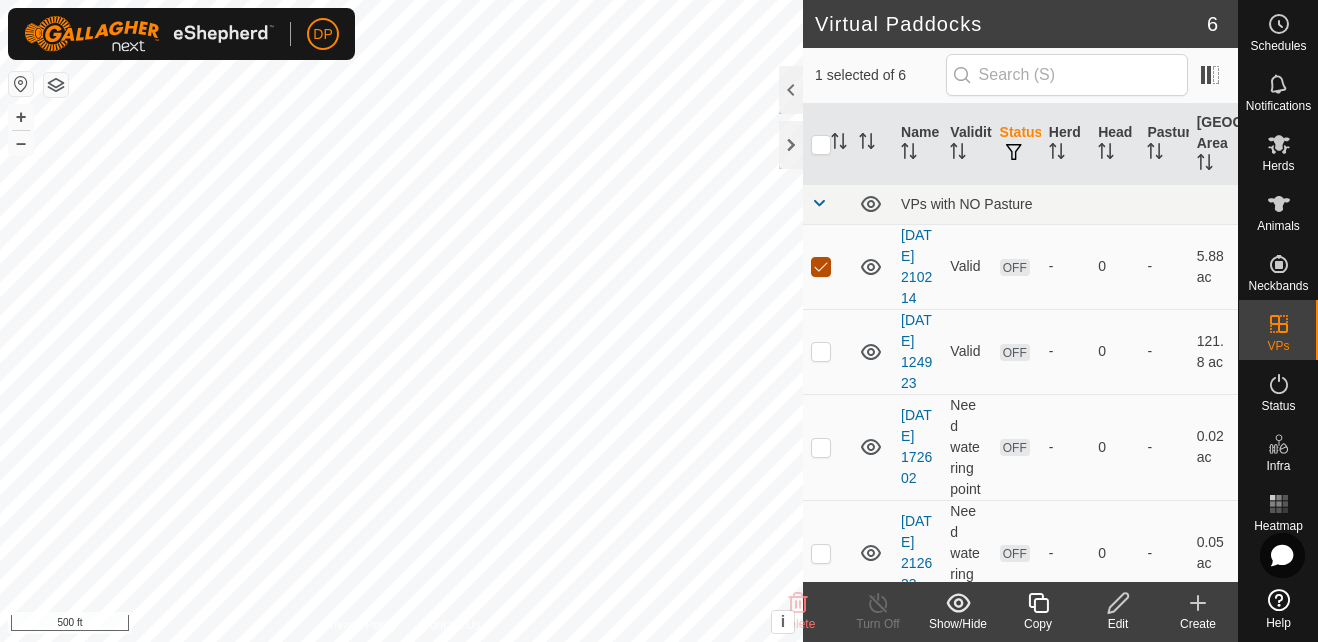 click at bounding box center [821, 267] 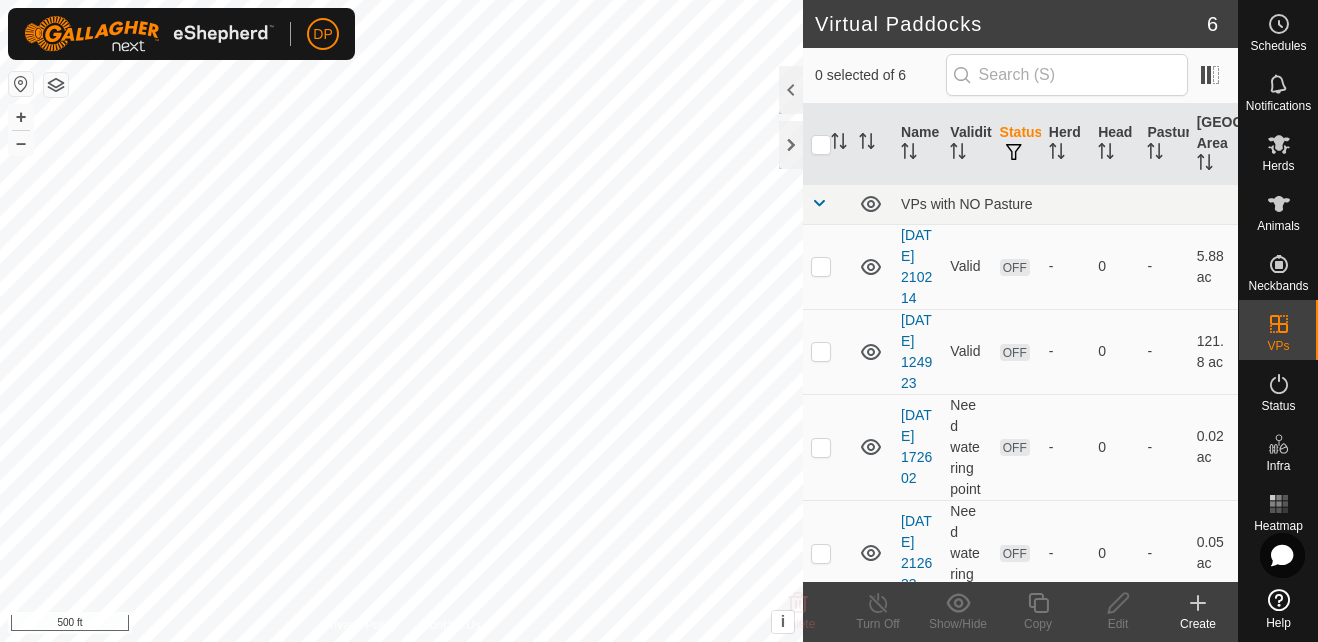 click 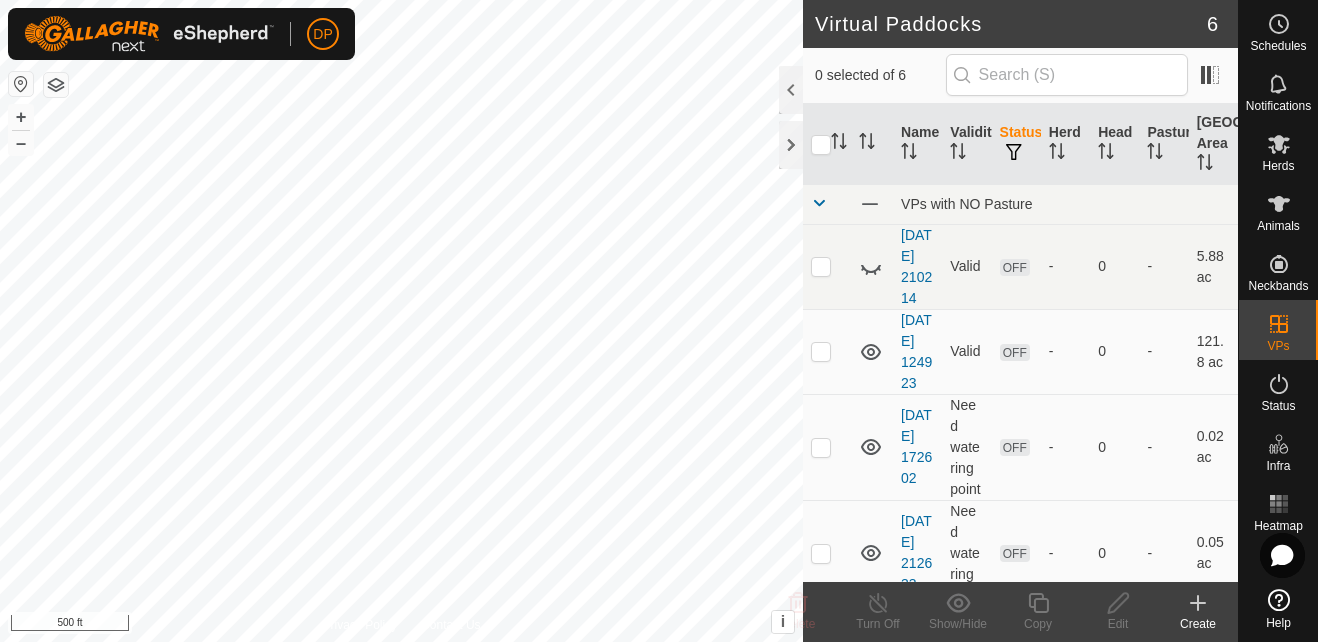 click 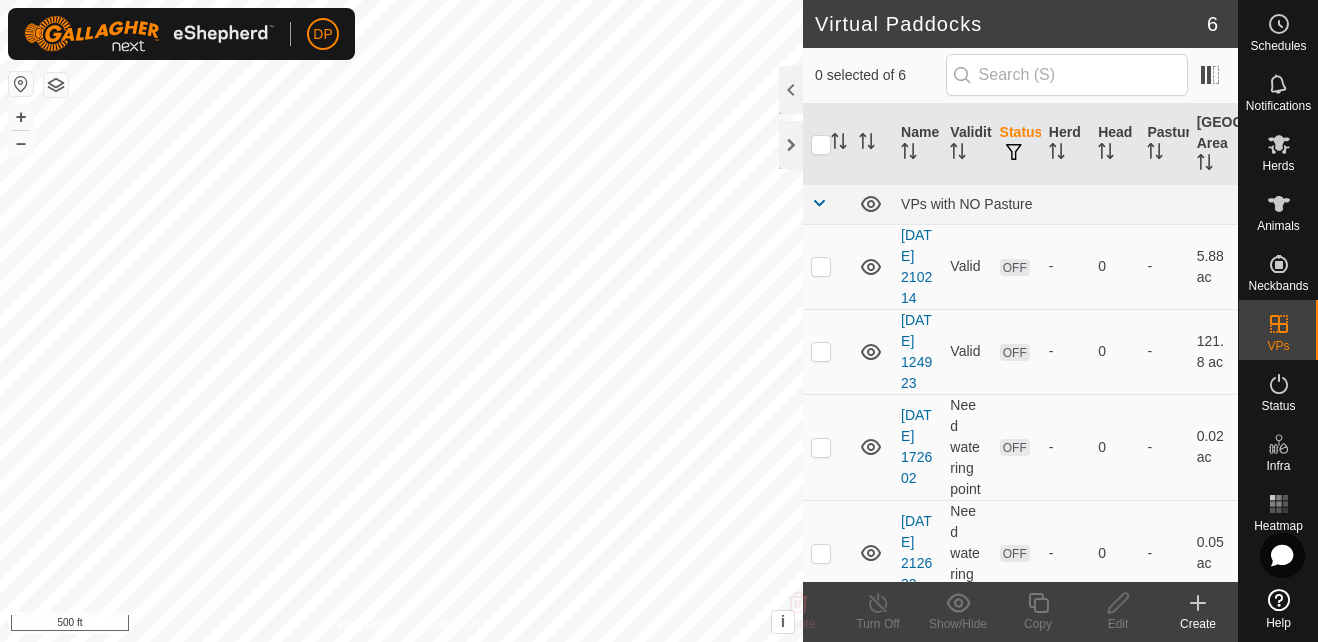 drag, startPoint x: 1110, startPoint y: 131, endPoint x: 1009, endPoint y: 155, distance: 103.81233 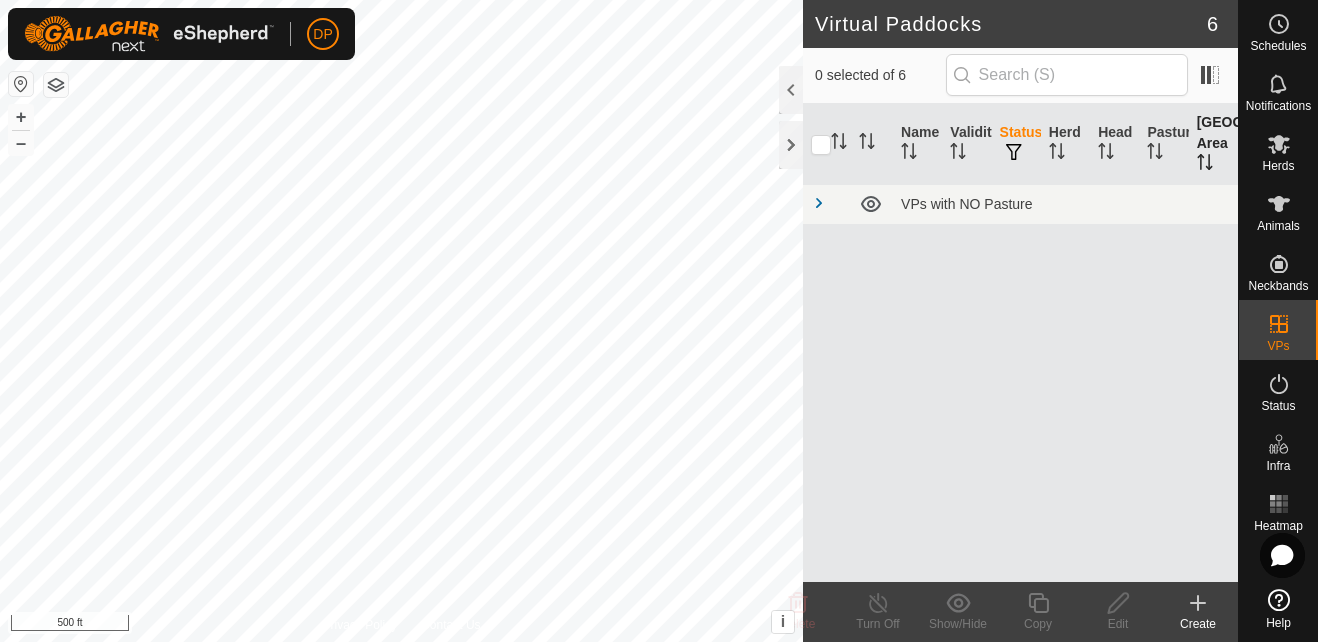 click on "[GEOGRAPHIC_DATA] Area" at bounding box center [1213, 144] 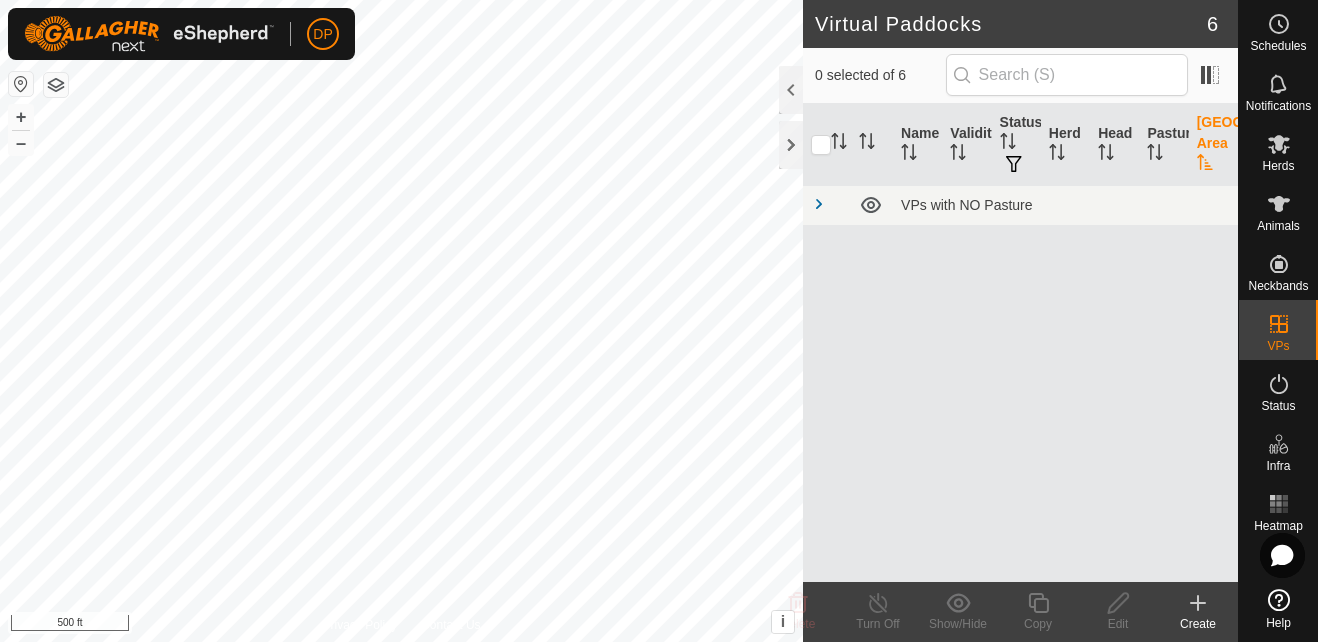 click on "[GEOGRAPHIC_DATA] Area" at bounding box center [1213, 145] 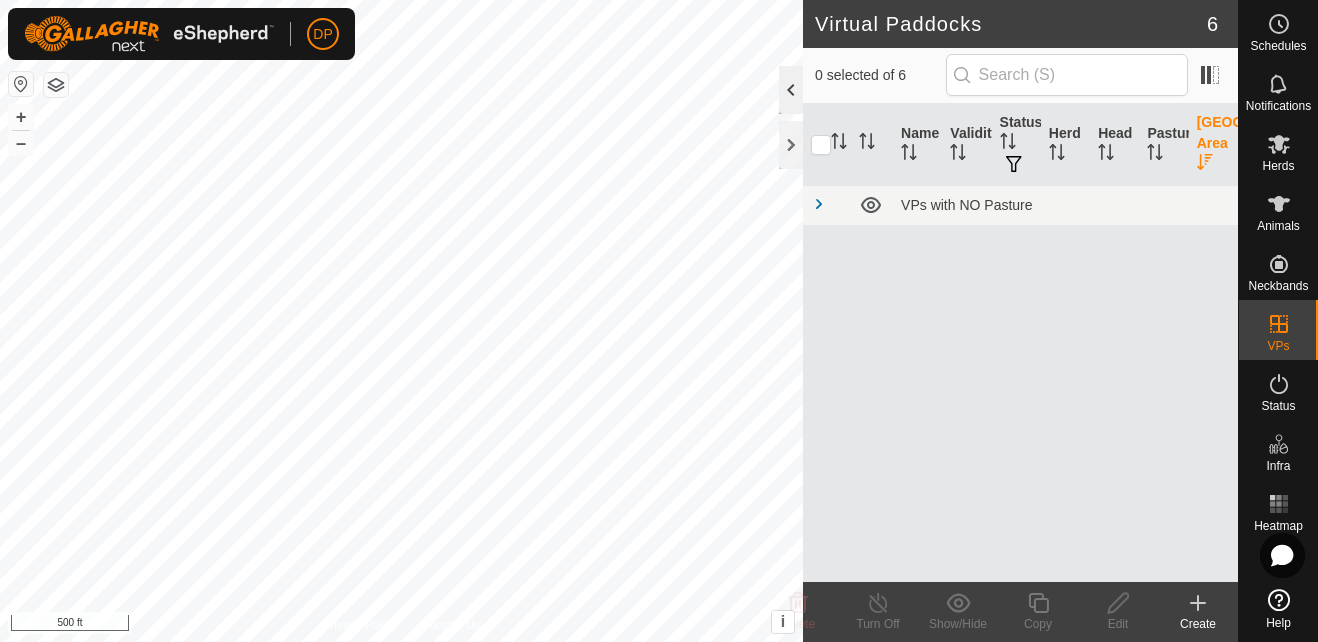 click 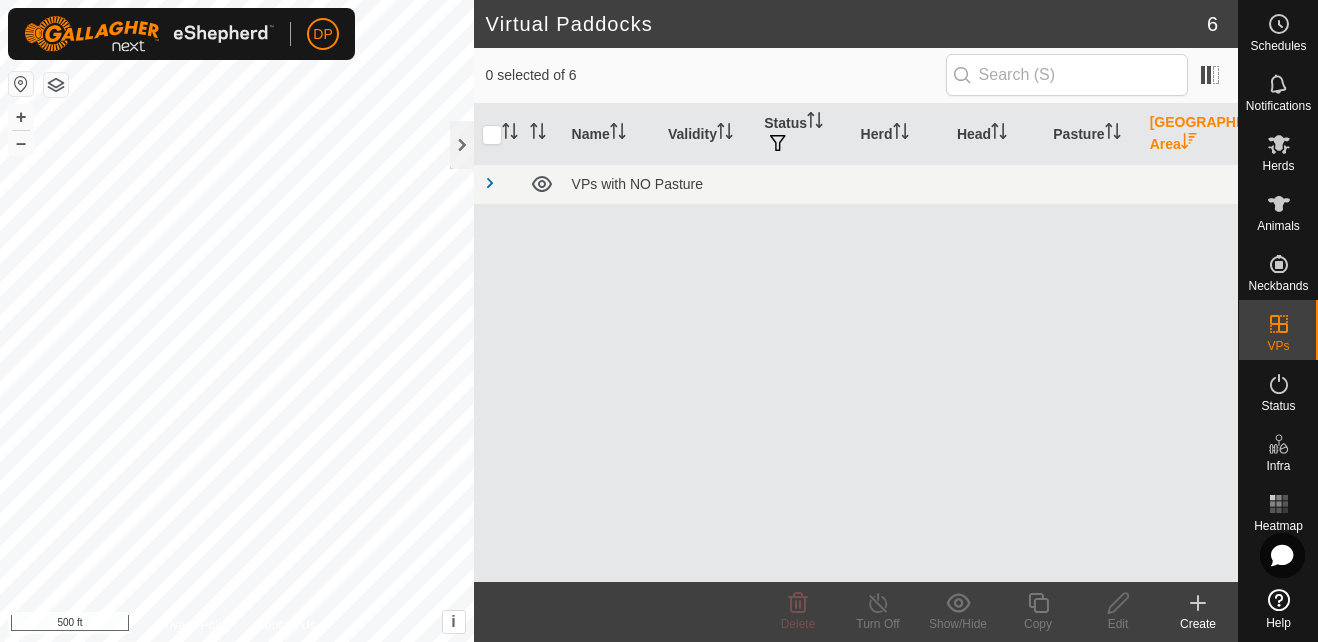 click 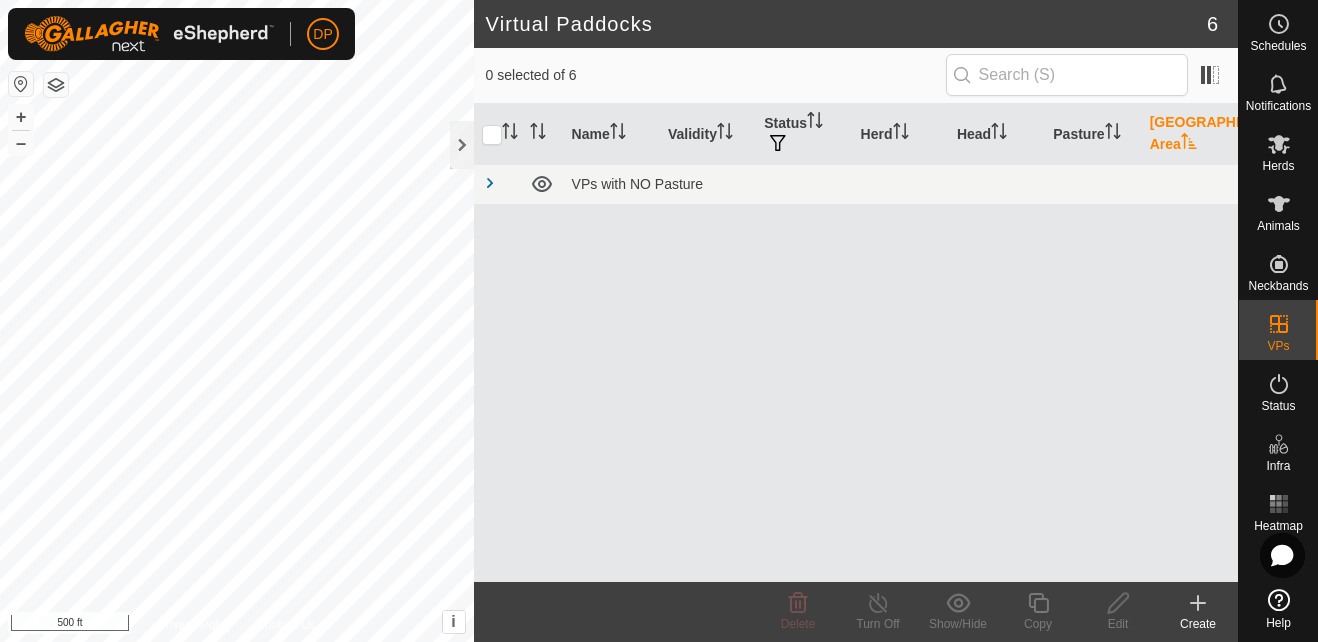 click 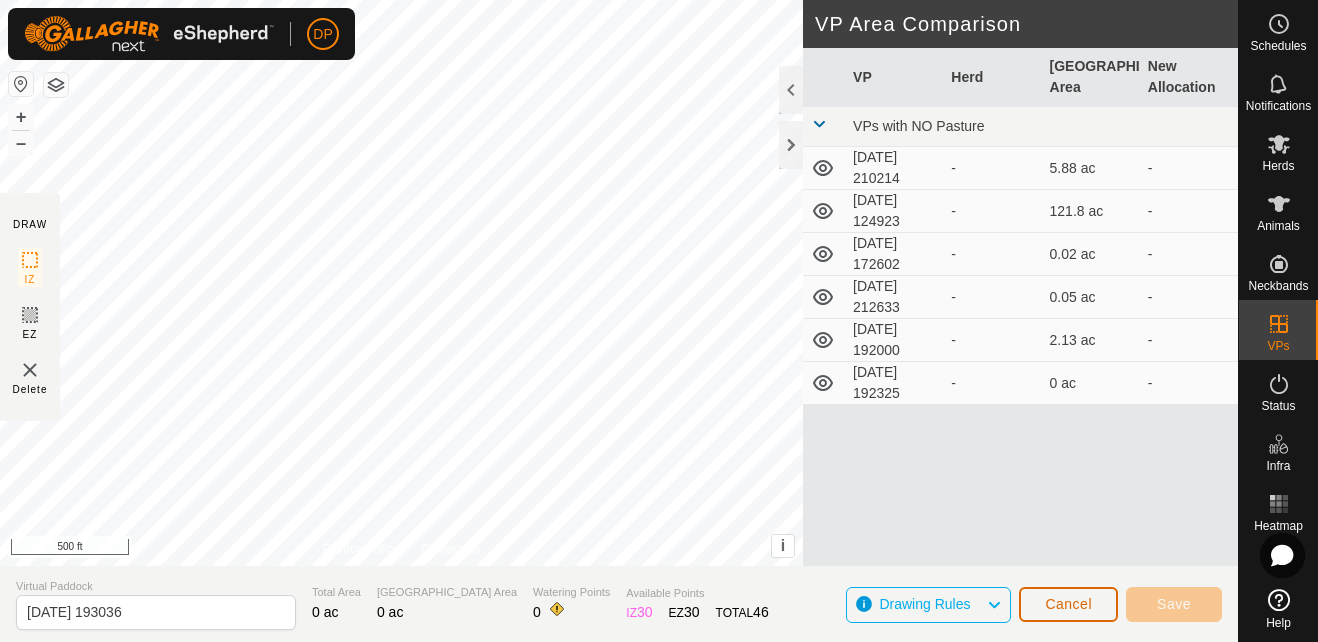 click on "Cancel" 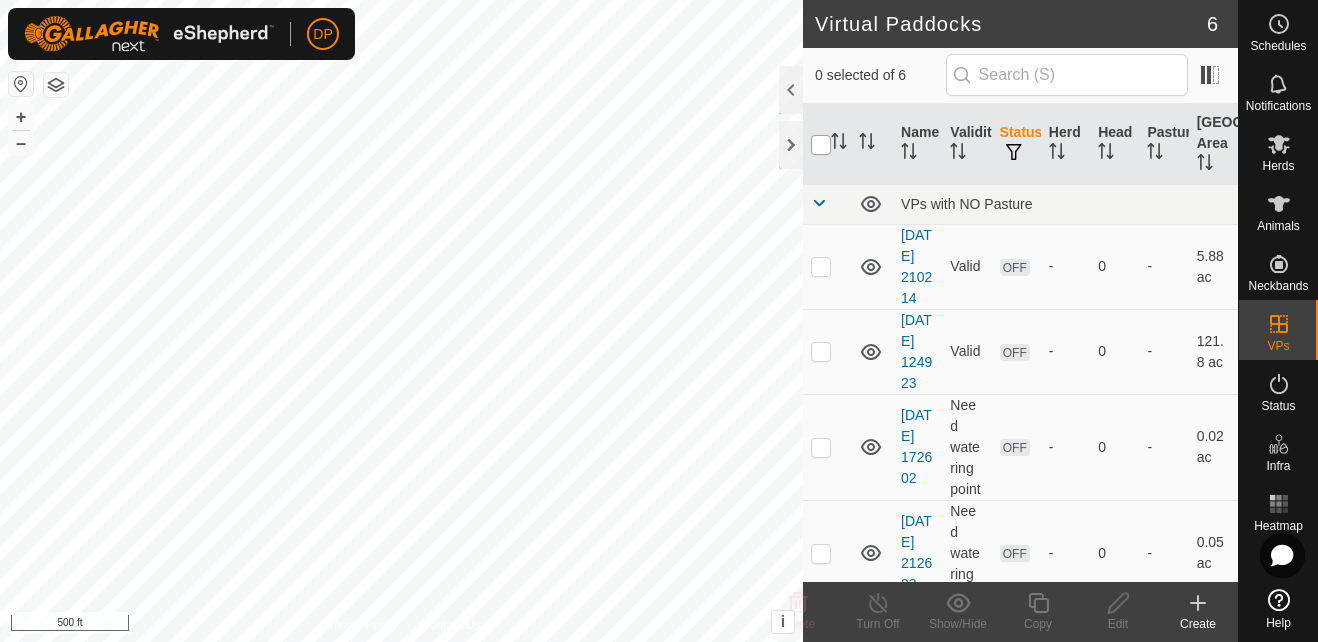 click at bounding box center [821, 145] 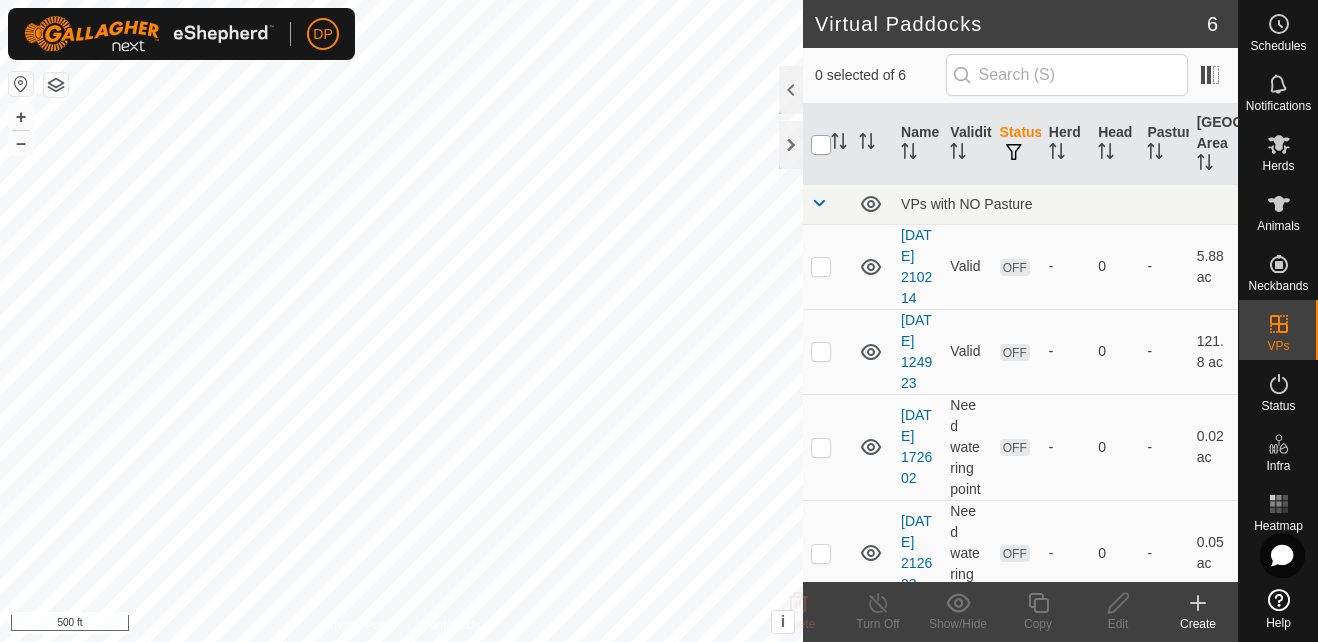 checkbox on "true" 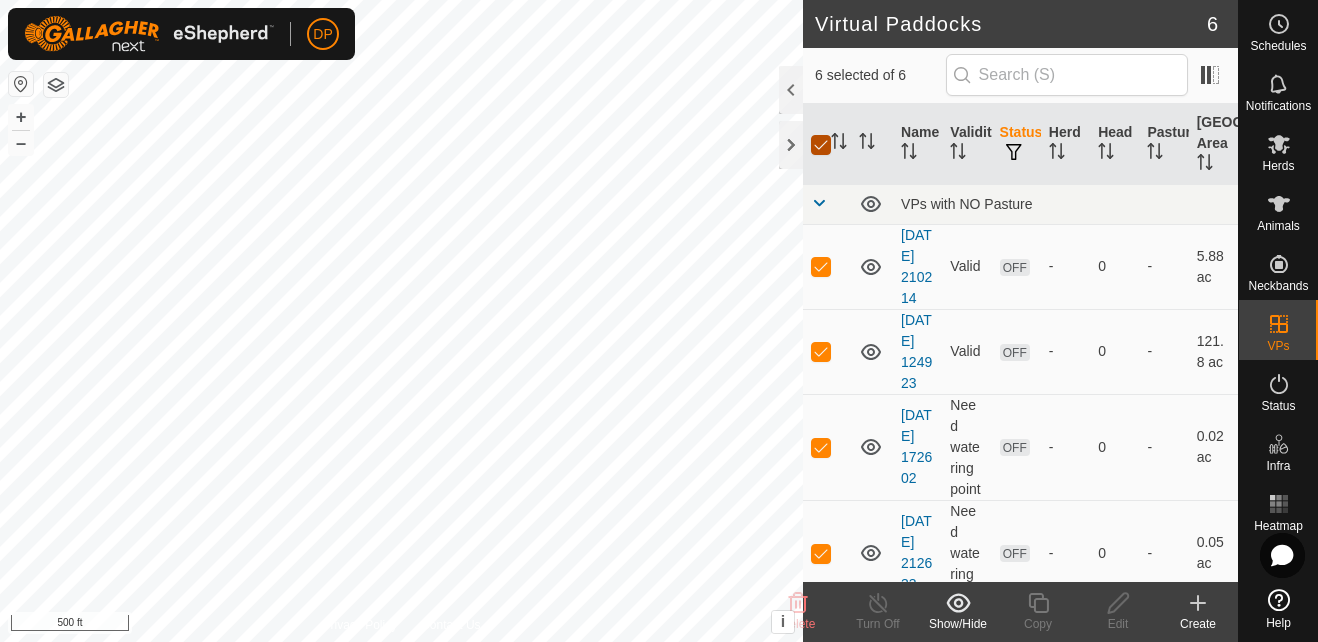 click at bounding box center [821, 145] 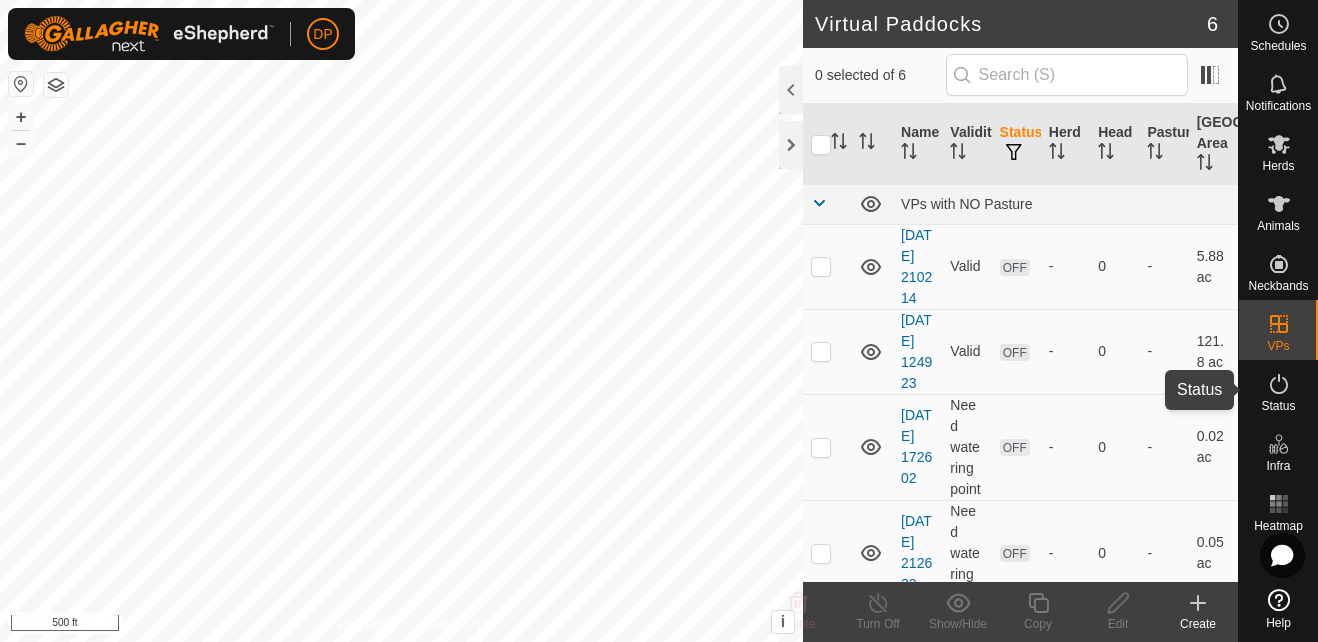 click 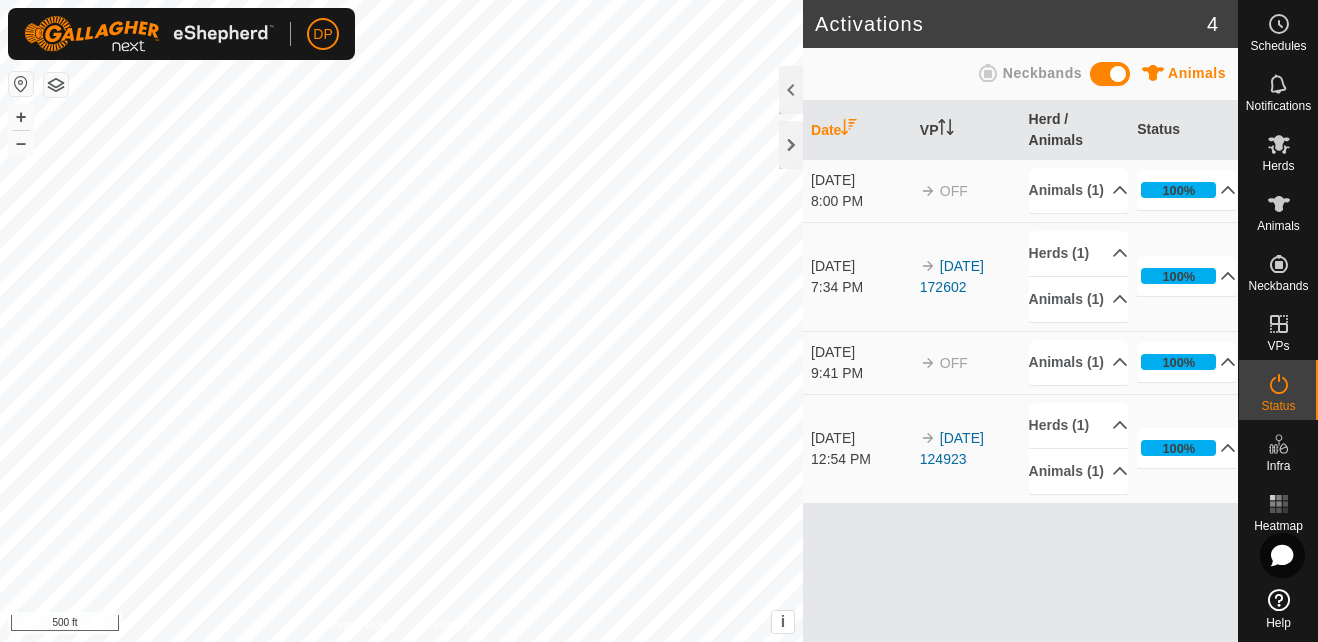 click at bounding box center [1110, 74] 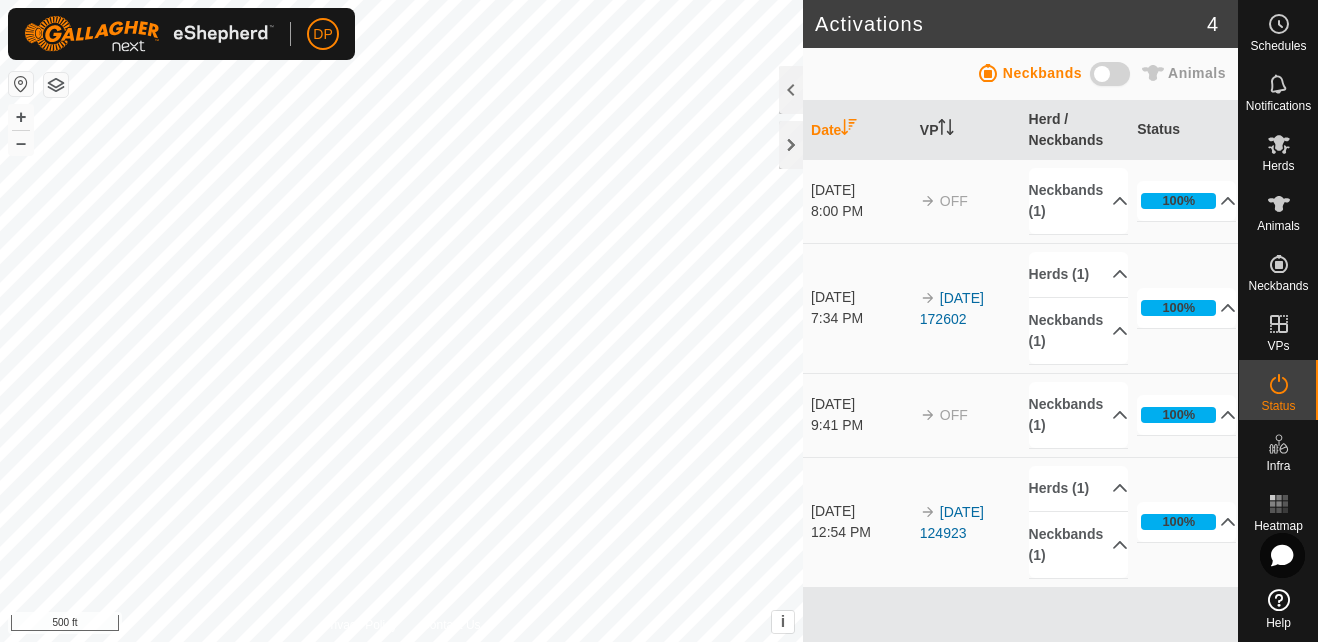 click at bounding box center [1110, 74] 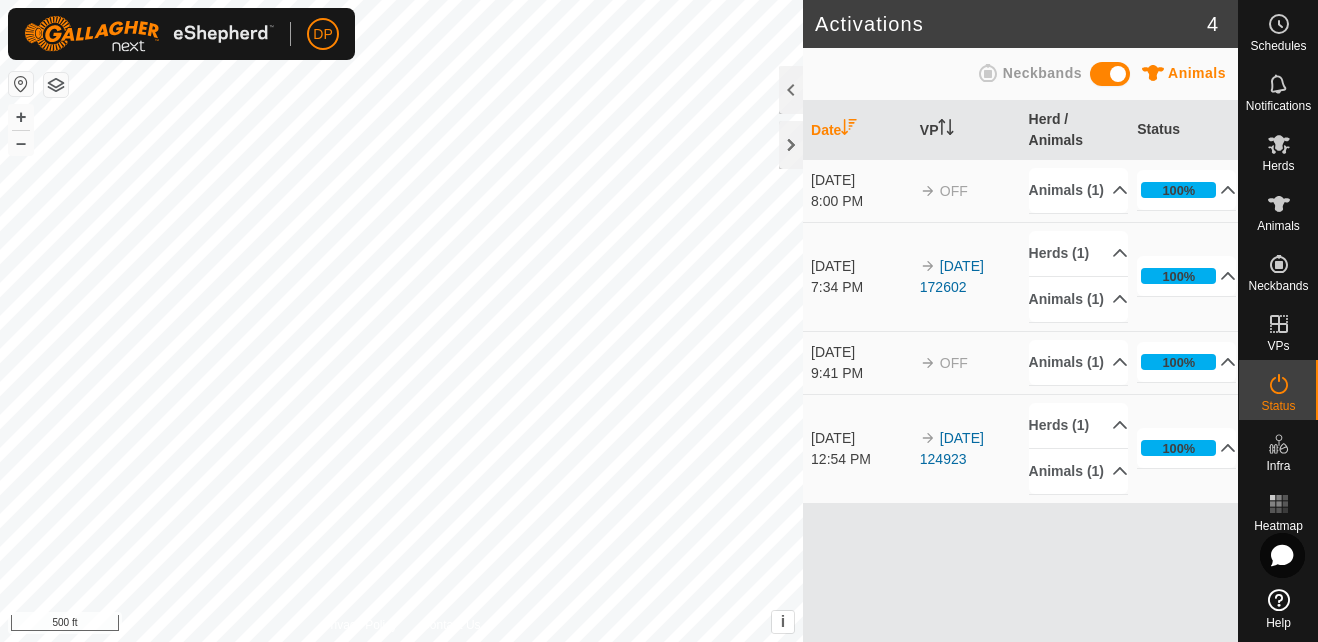 click on "Animals" at bounding box center [1197, 73] 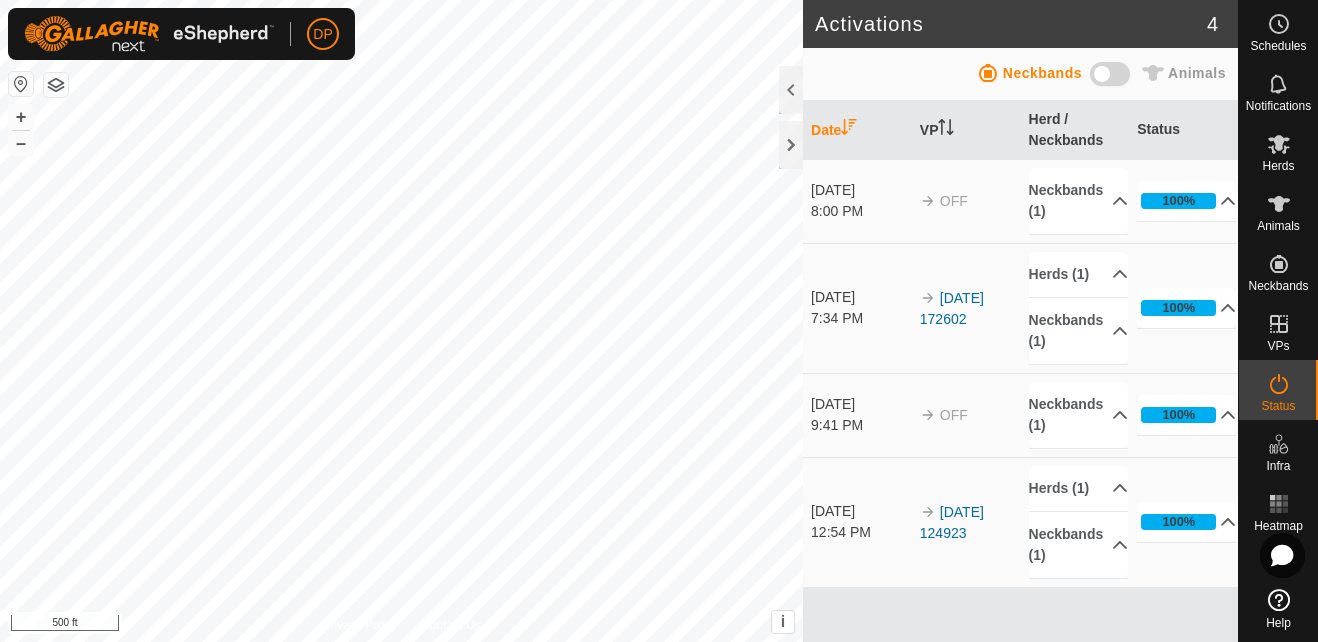 click on "Animals" at bounding box center (1197, 73) 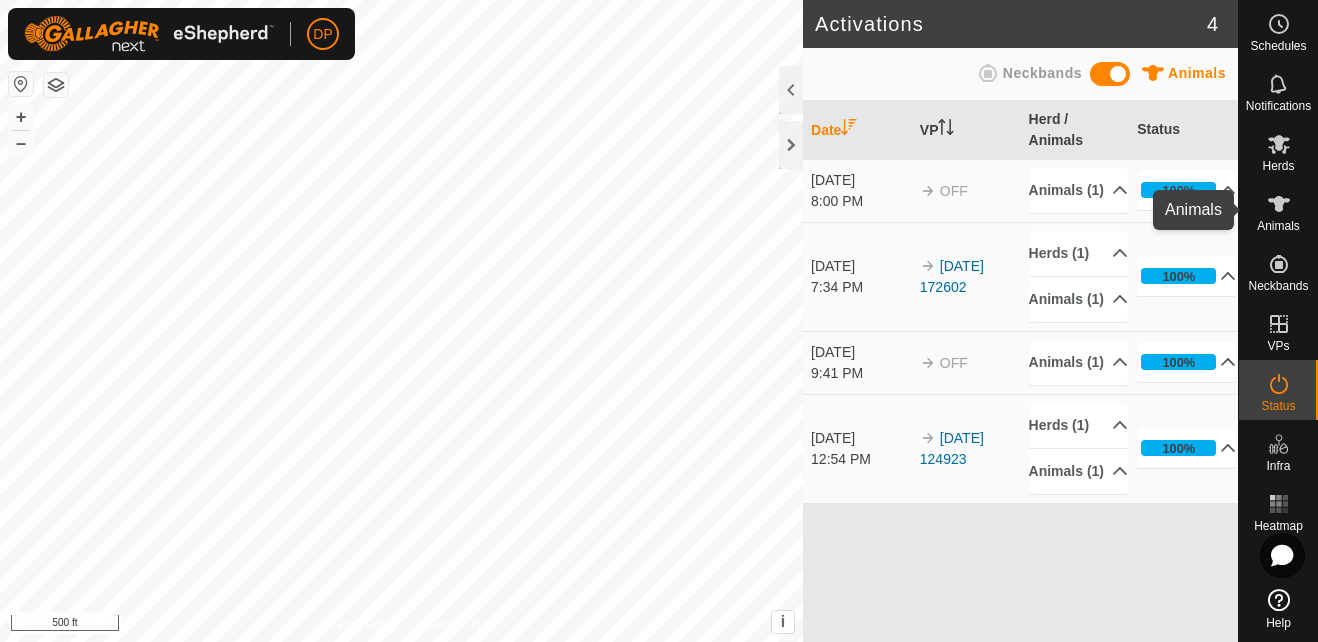 click 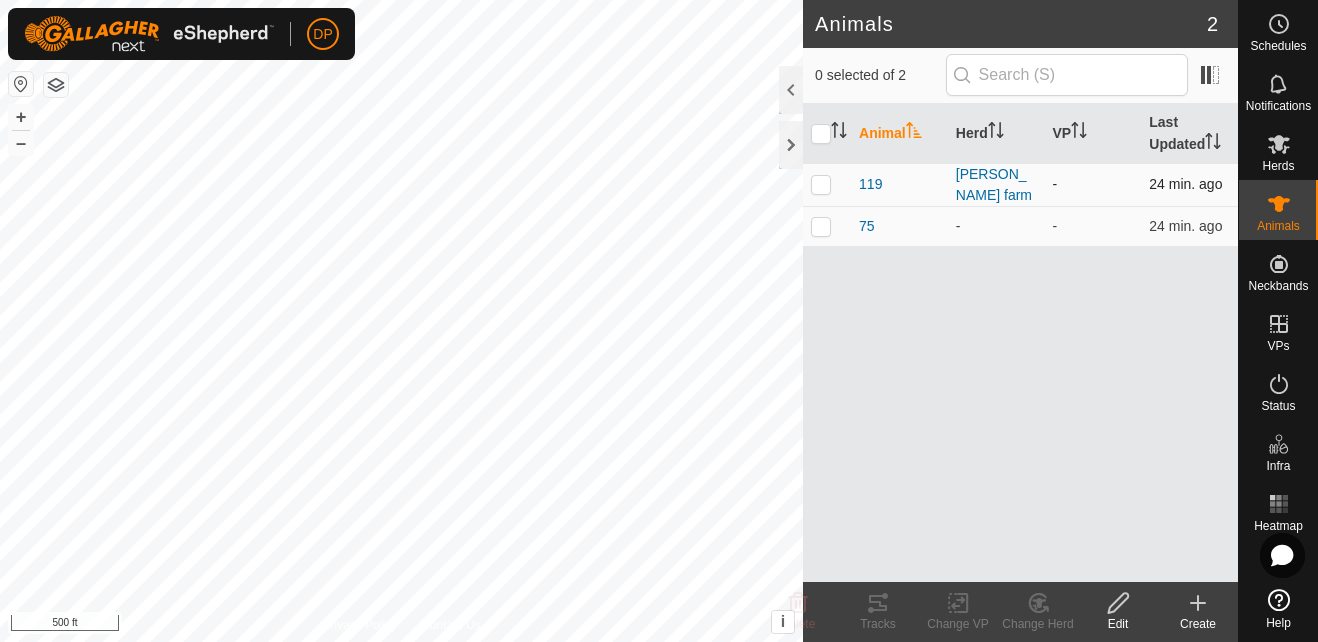 click at bounding box center (821, 184) 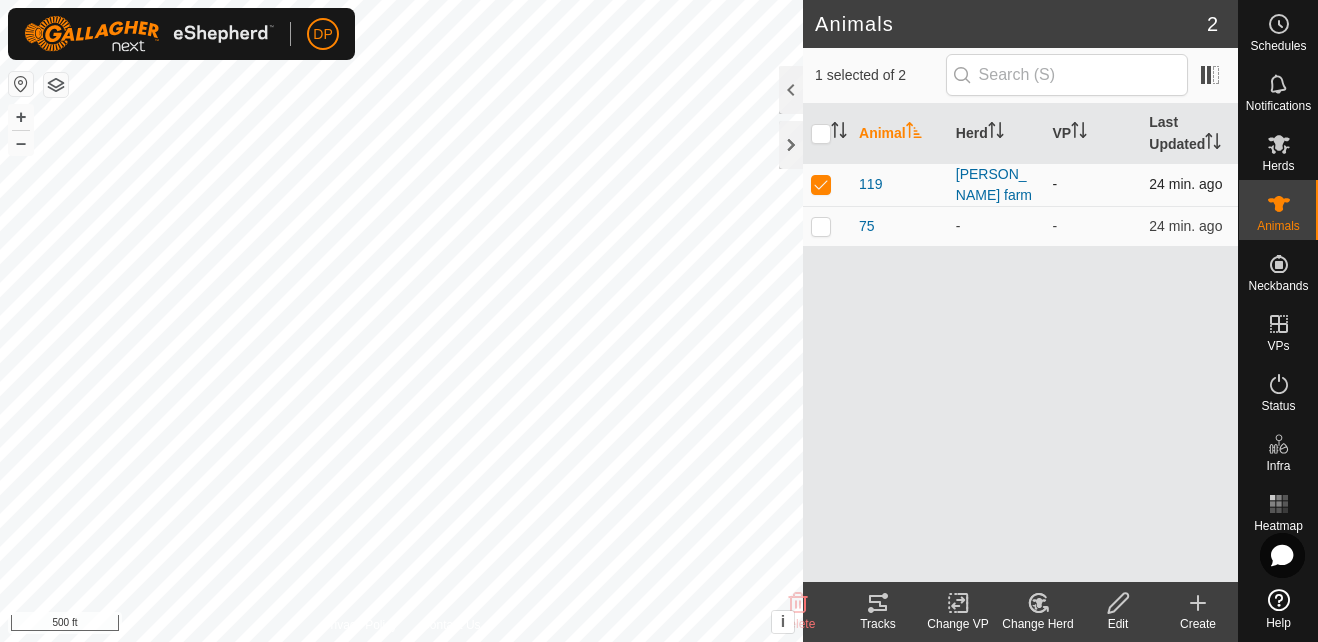 click at bounding box center (821, 184) 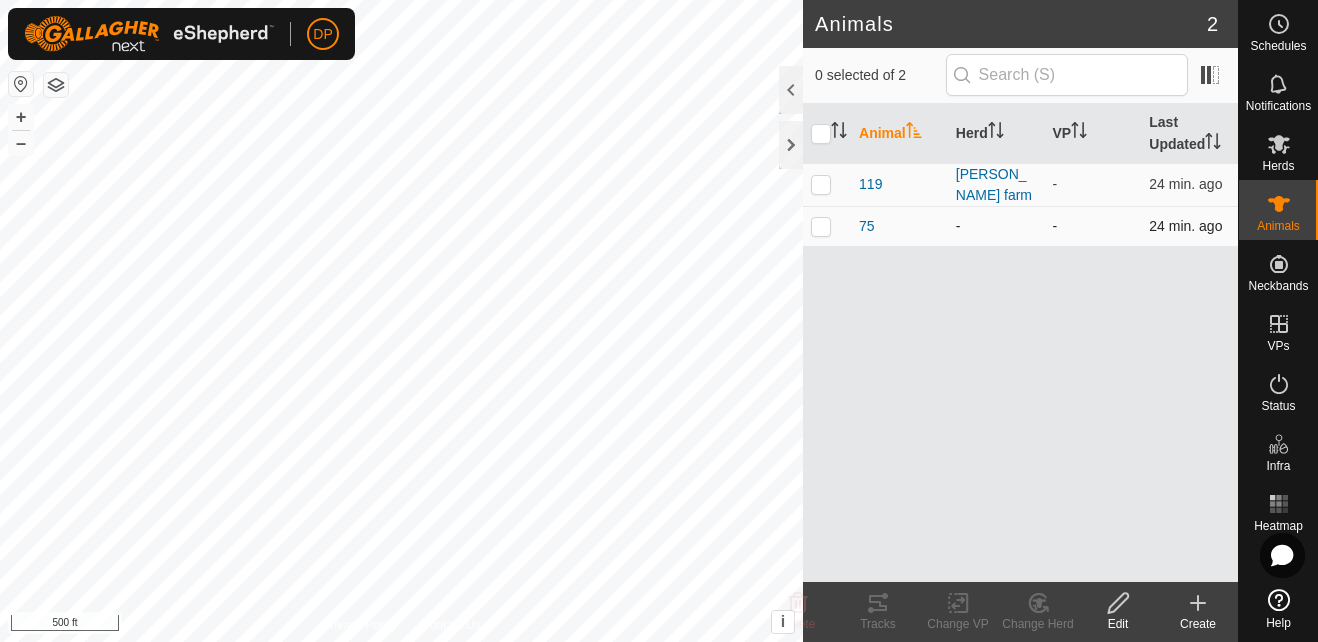 click at bounding box center [821, 226] 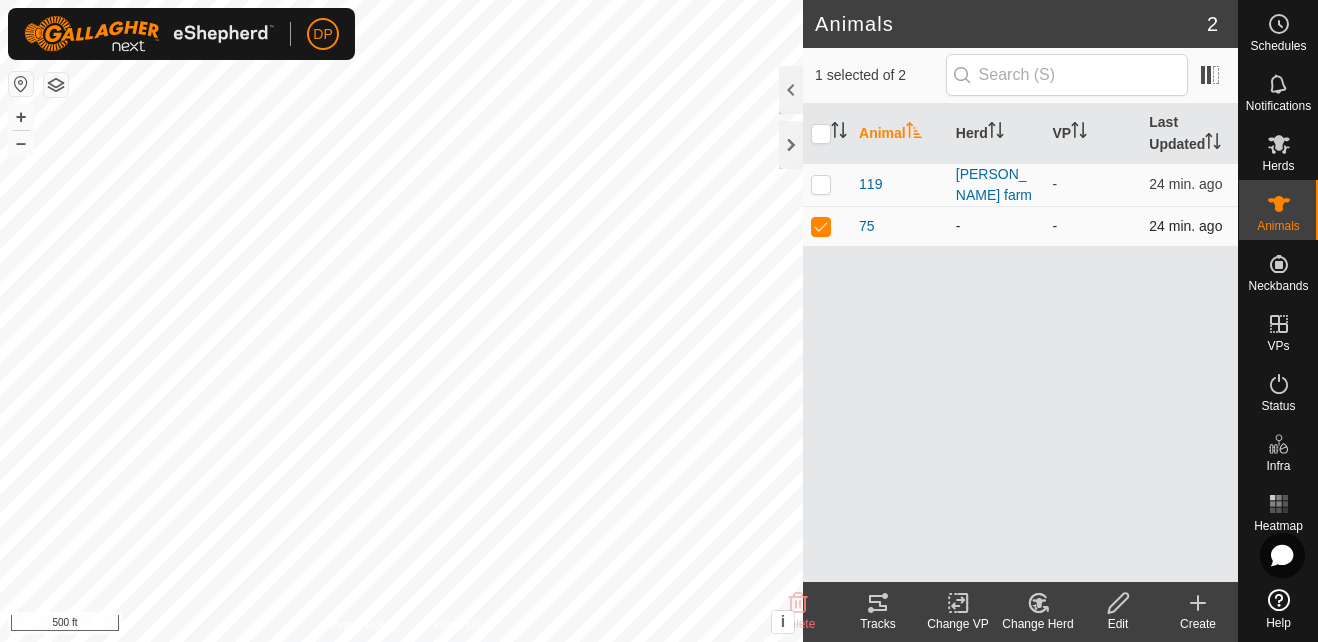 click at bounding box center (821, 226) 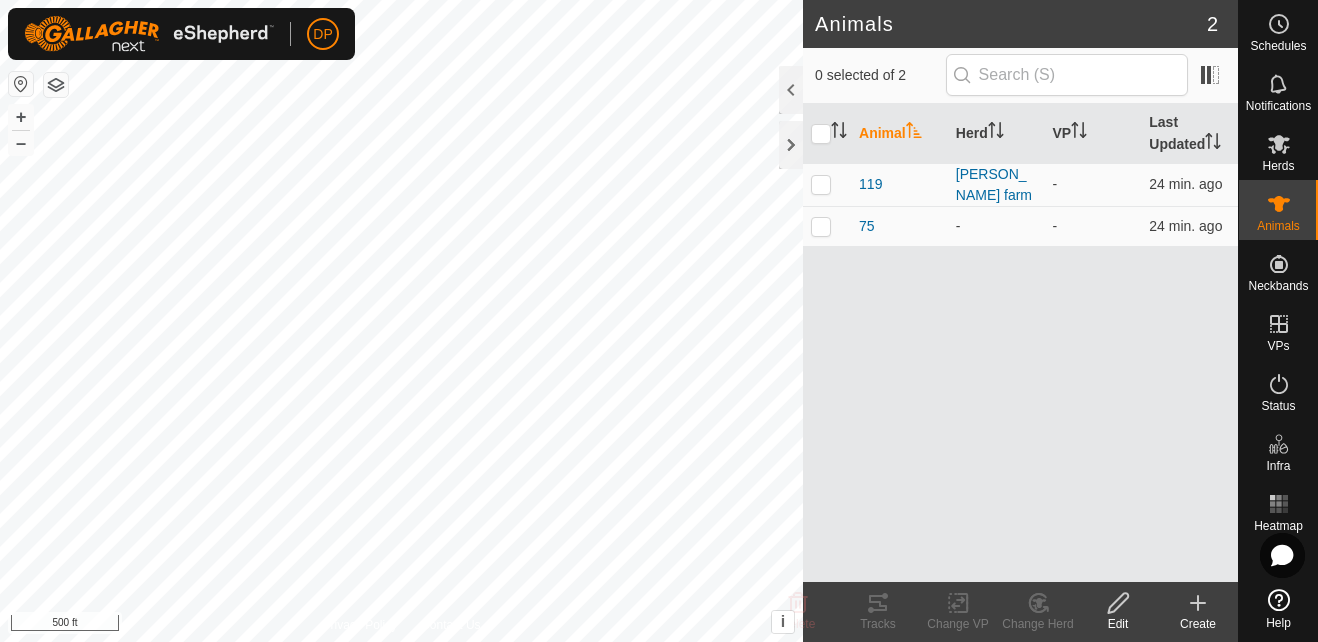 click on "Animal" at bounding box center (899, 134) 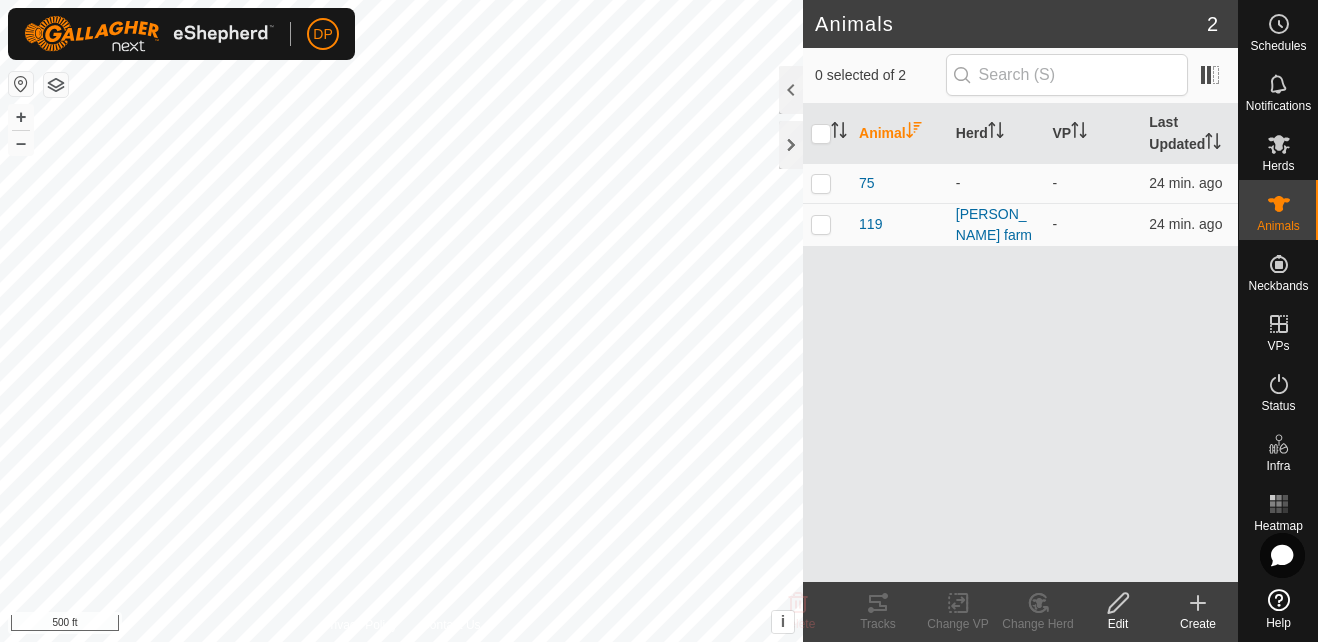 click on "Animal" at bounding box center [899, 134] 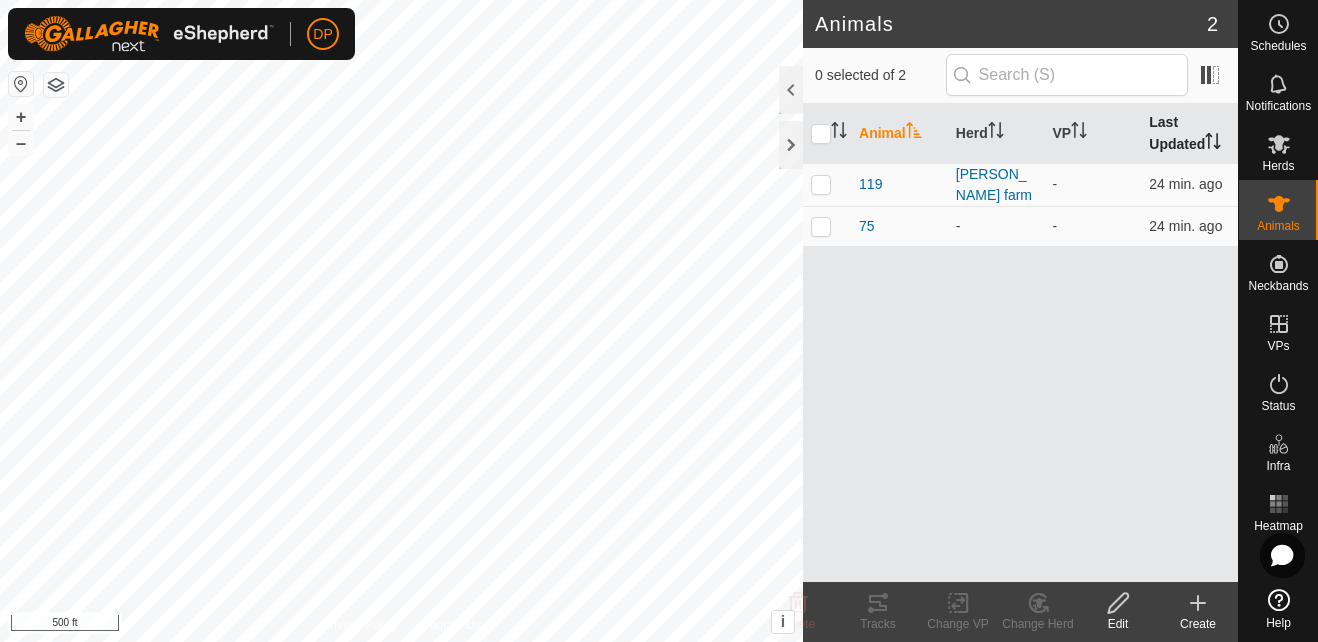 click on "Last Updated" at bounding box center [1189, 134] 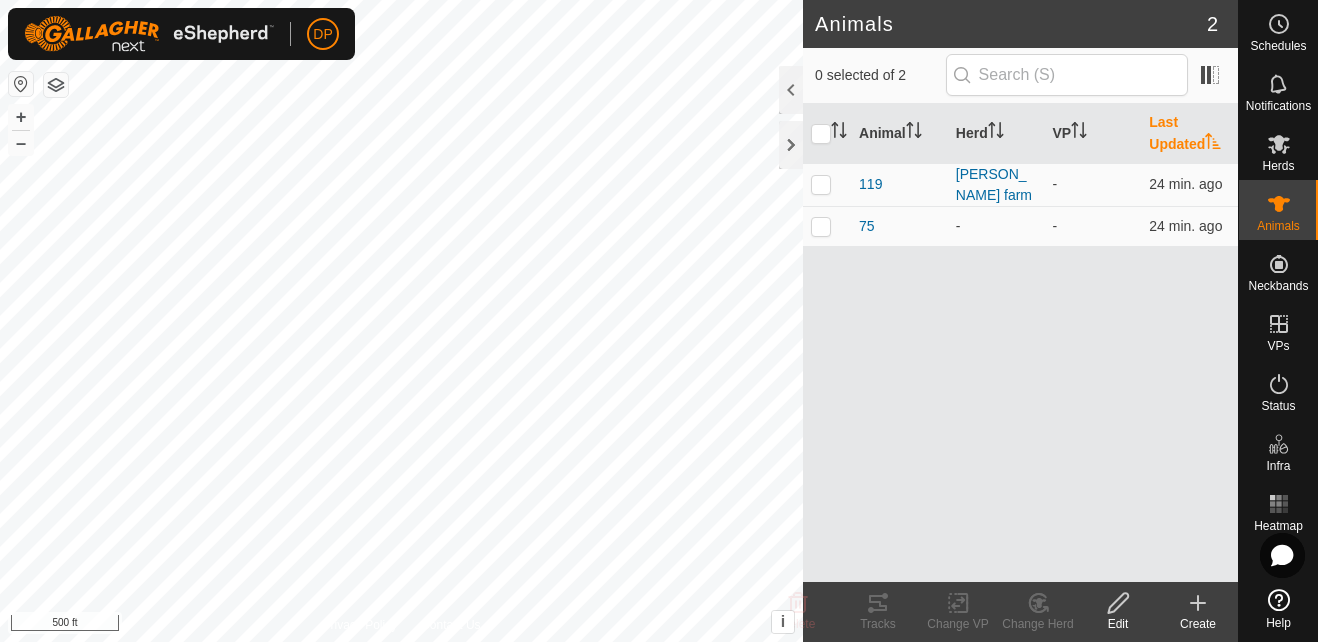 click on "Last Updated" at bounding box center (1189, 134) 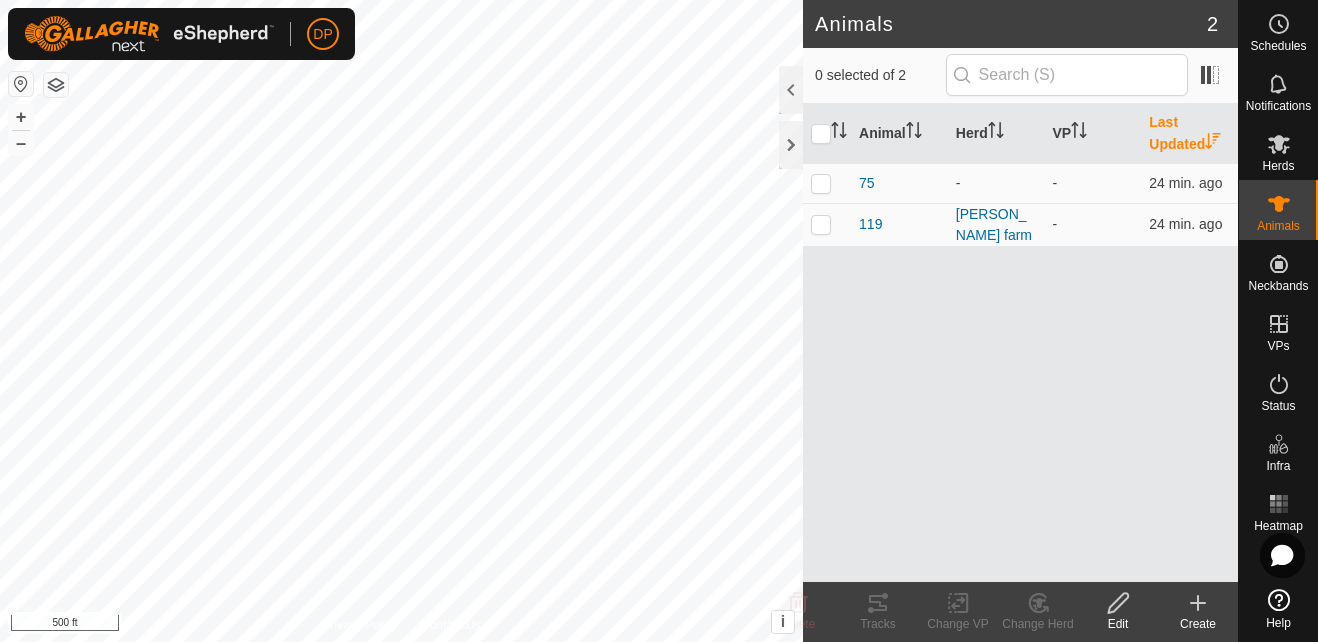click on "Last Updated" at bounding box center [1189, 134] 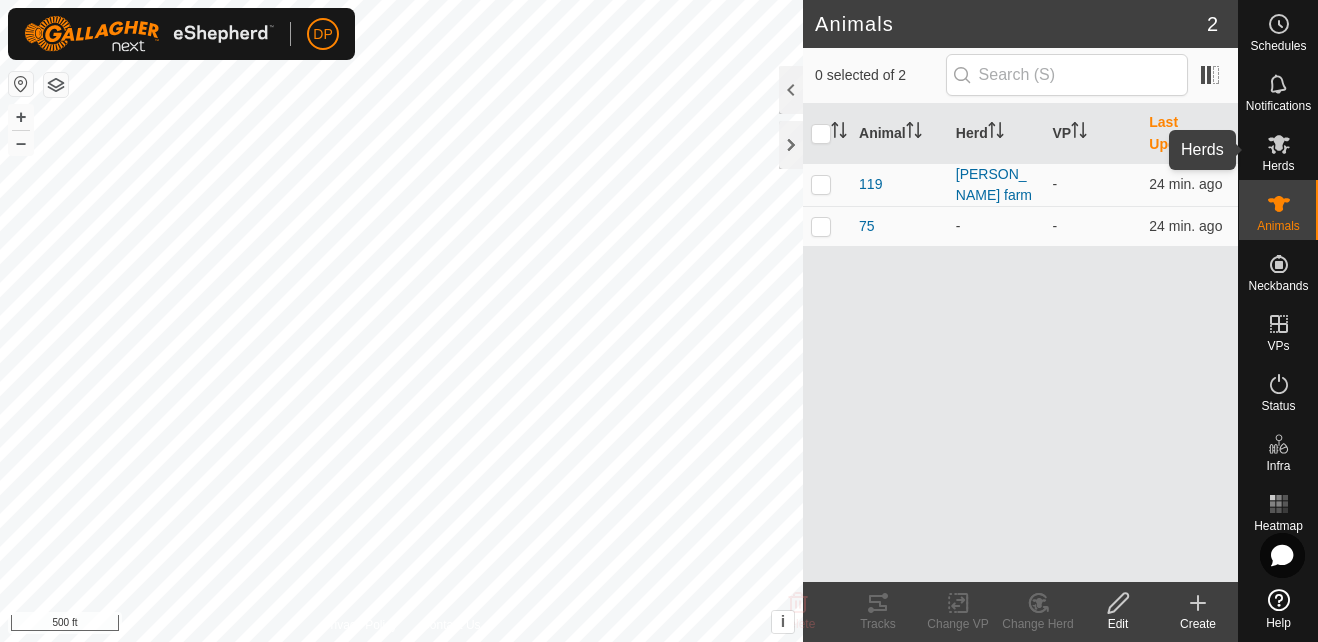 click 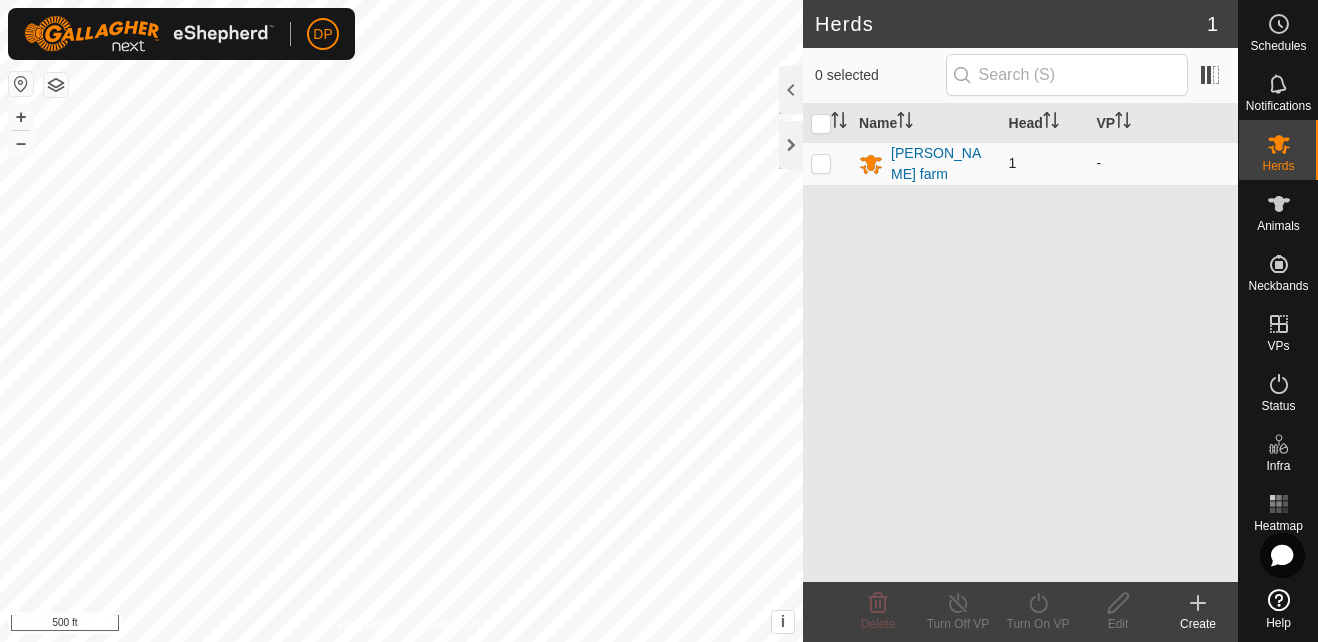 click at bounding box center (821, 163) 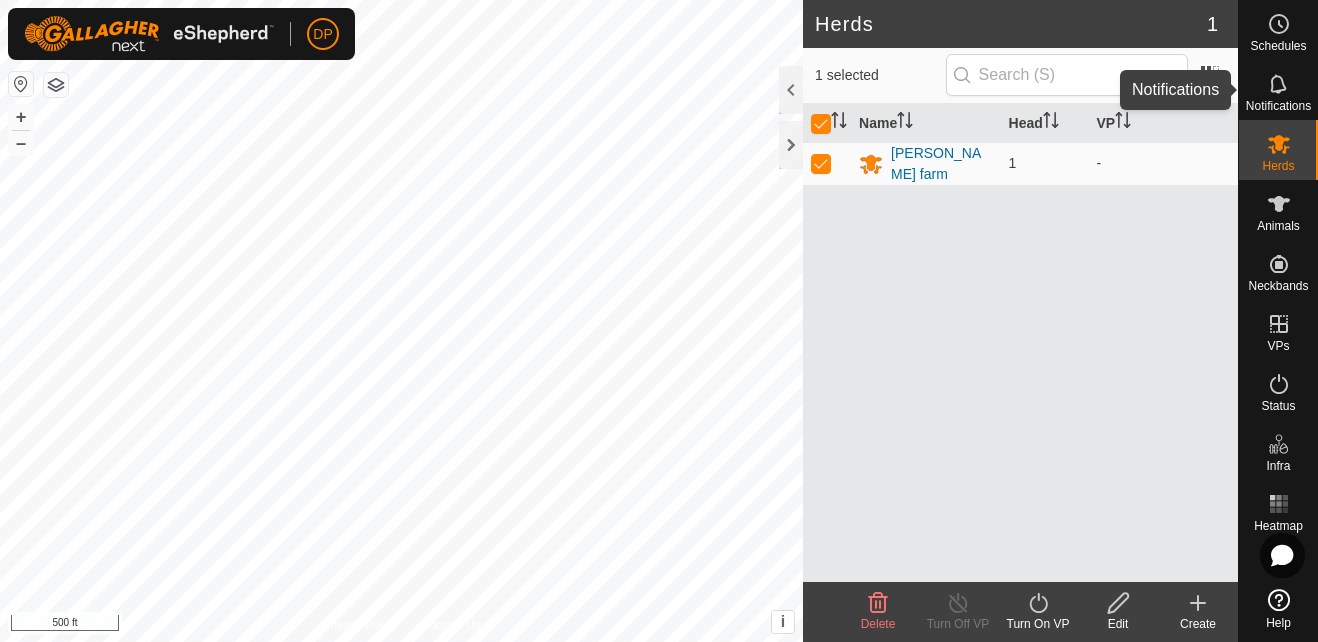 click 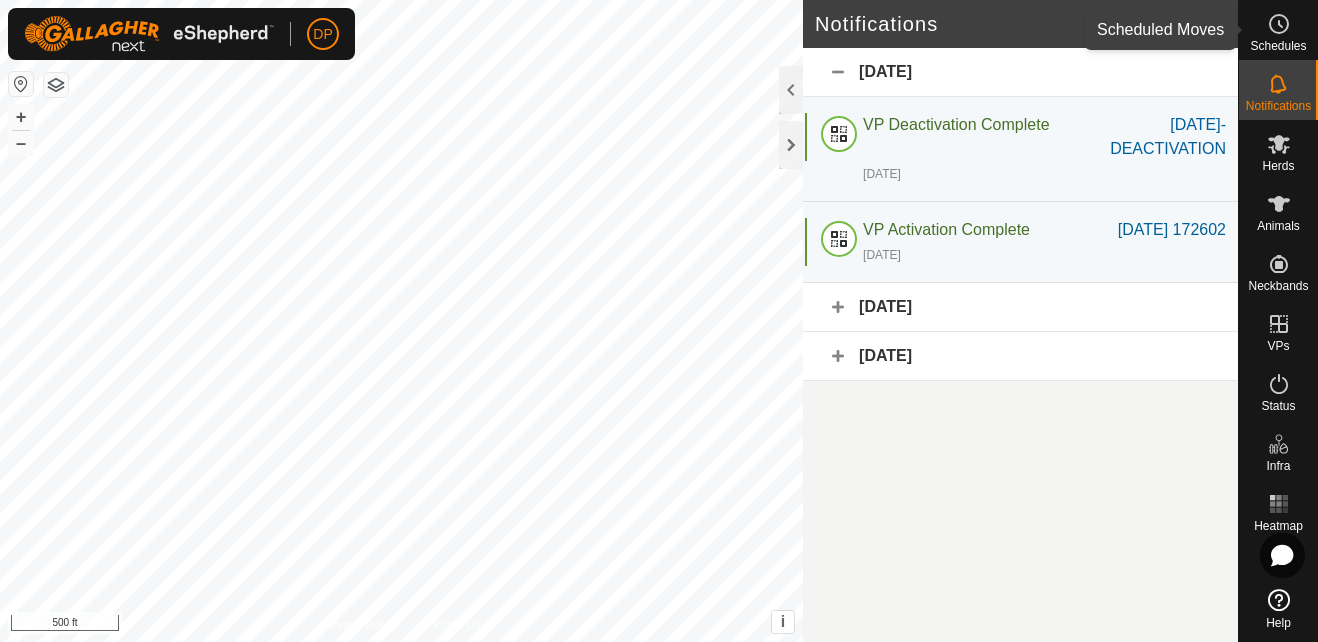 click 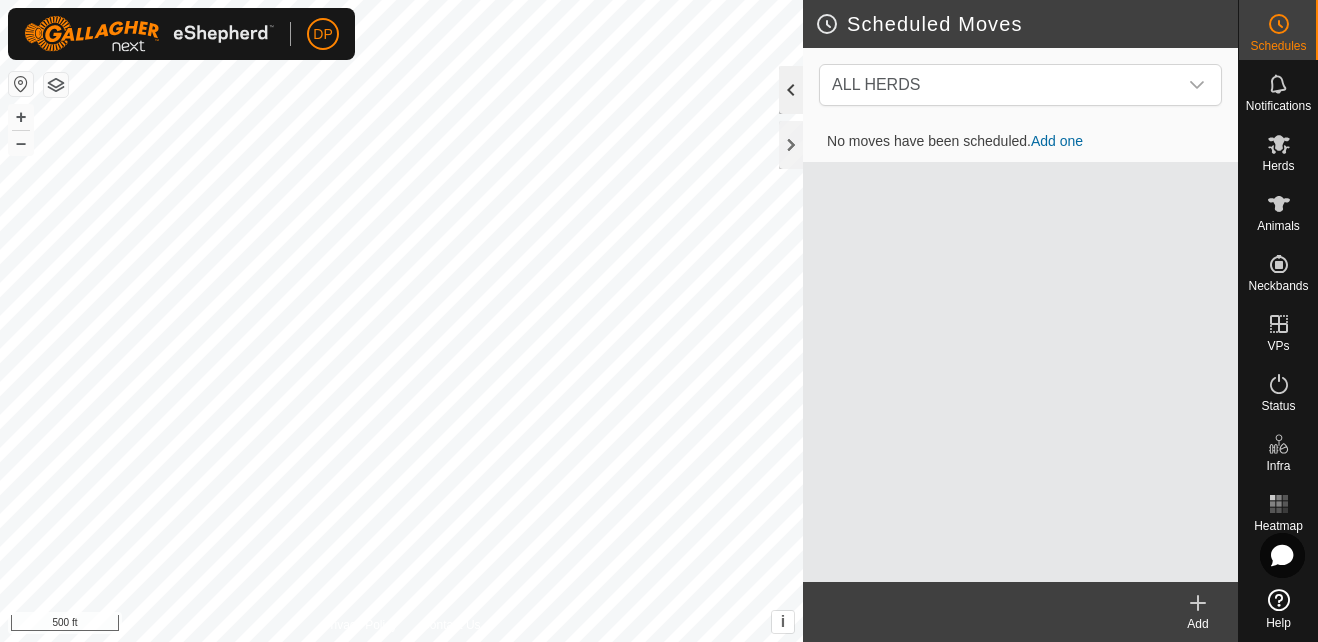 click 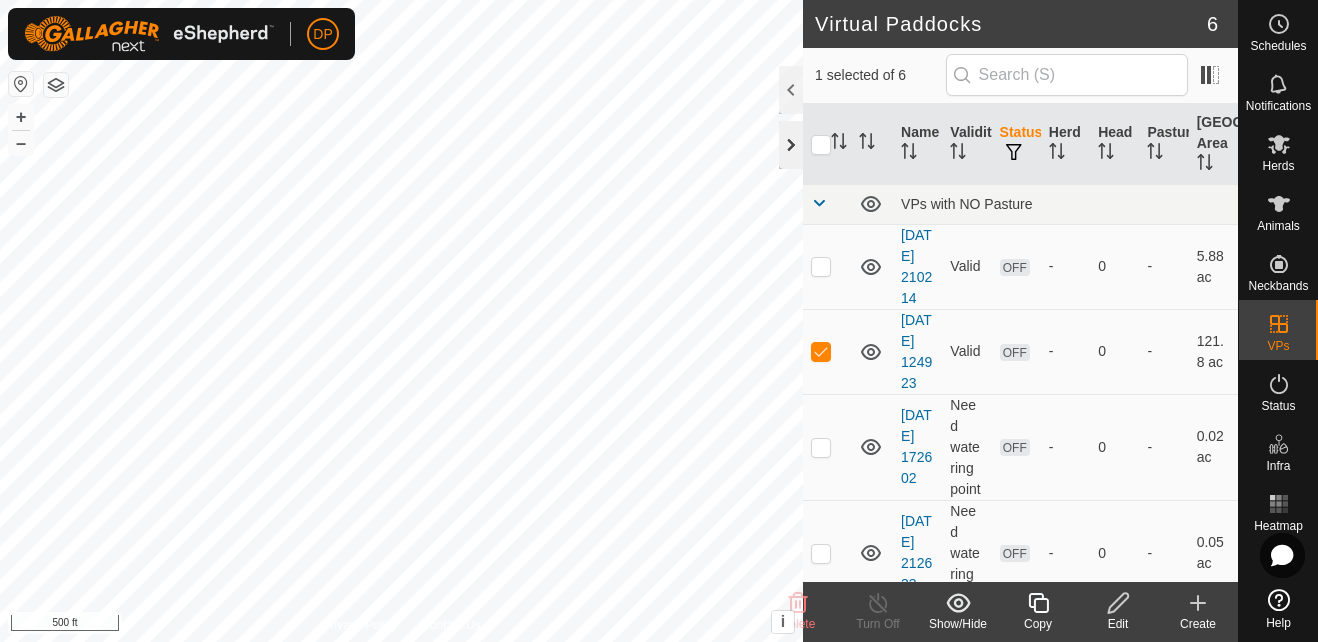 click 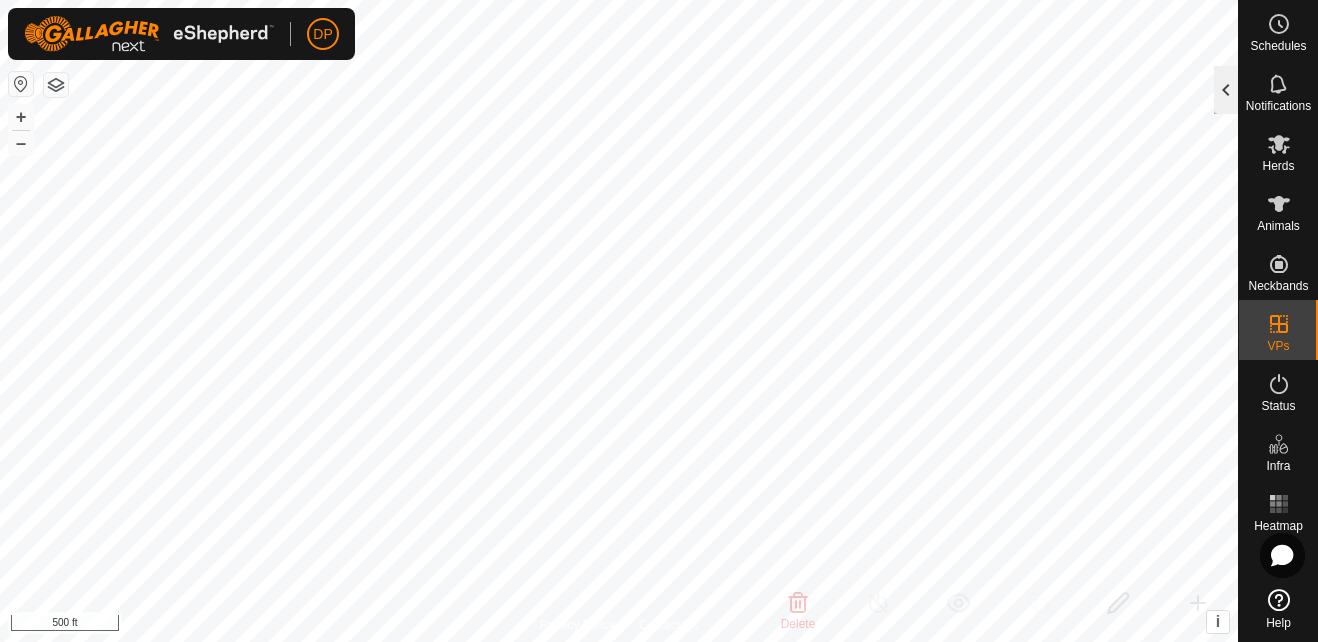 click 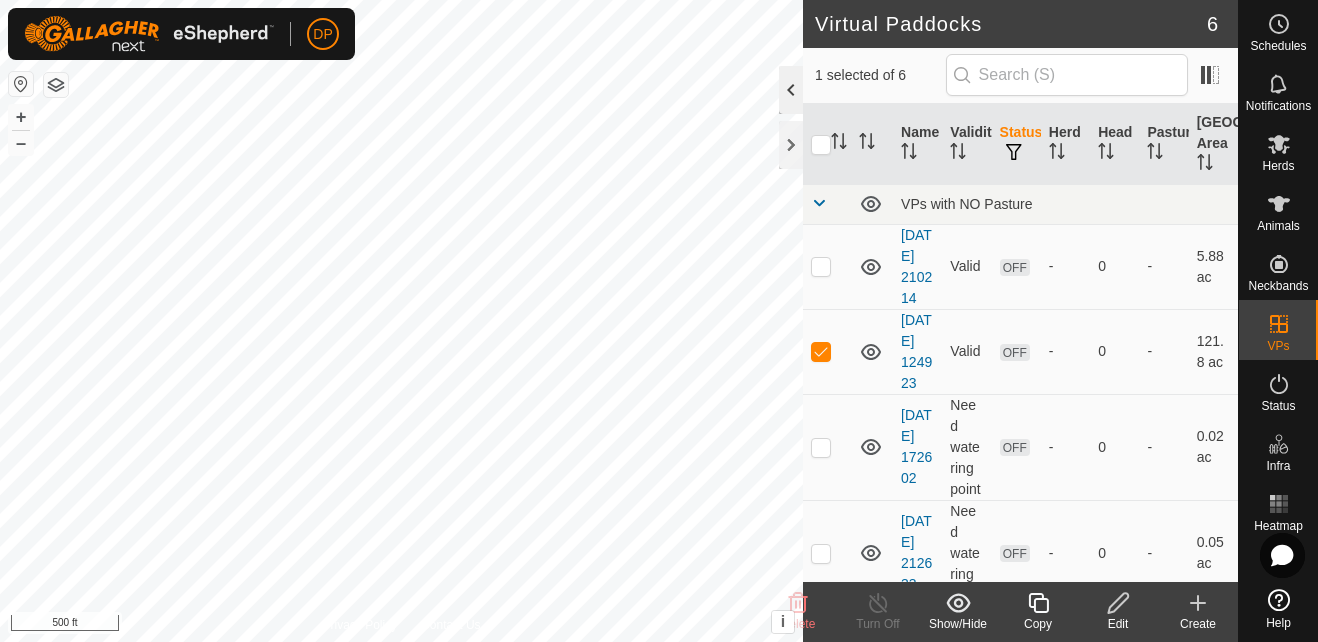 click 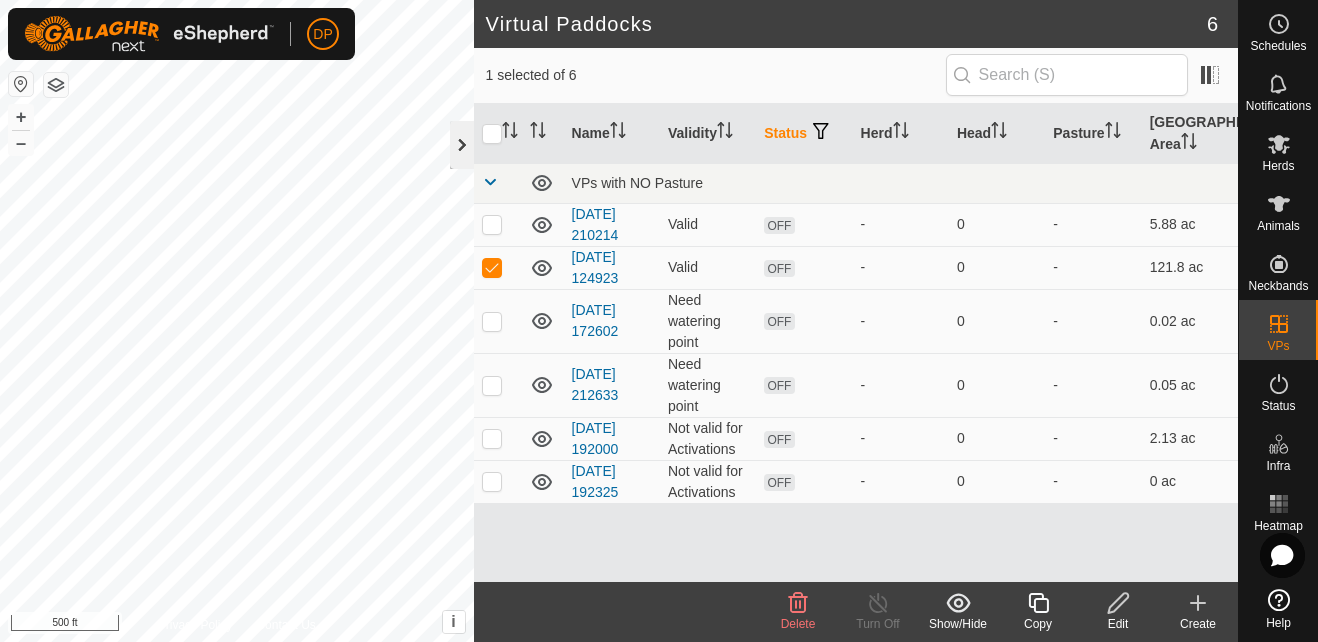 click 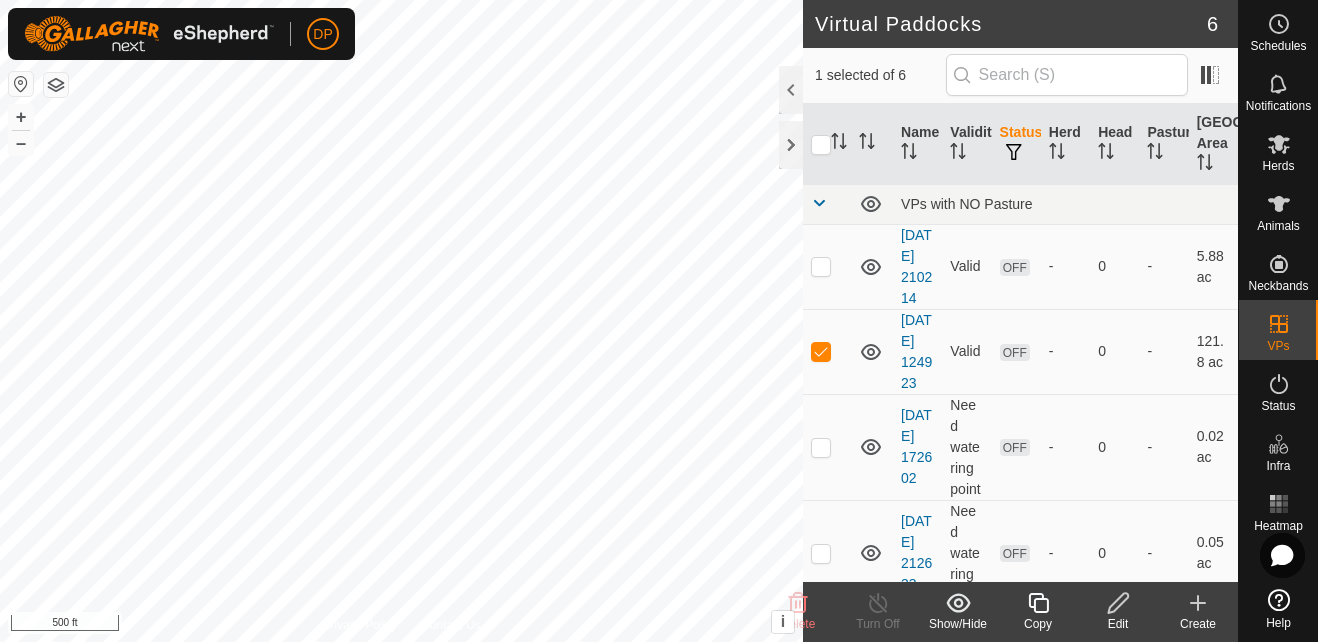 click on "VPs with NO Pasture" at bounding box center [1065, 204] 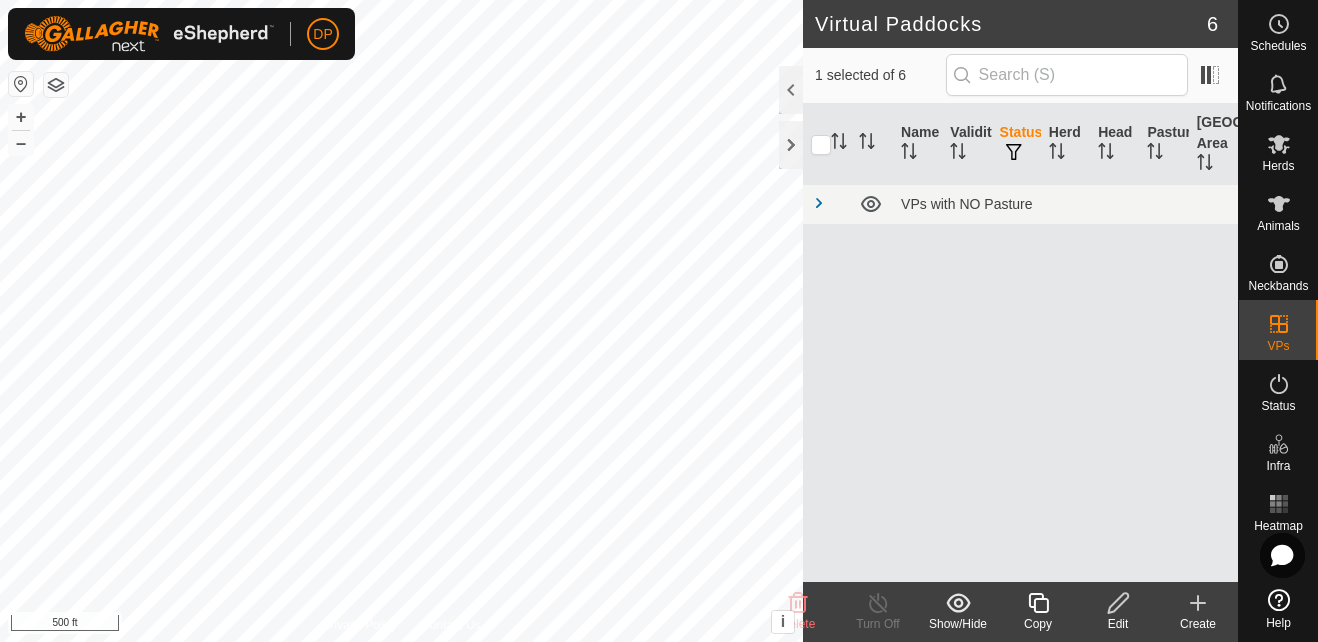 click on "VPs with NO Pasture" at bounding box center [1065, 204] 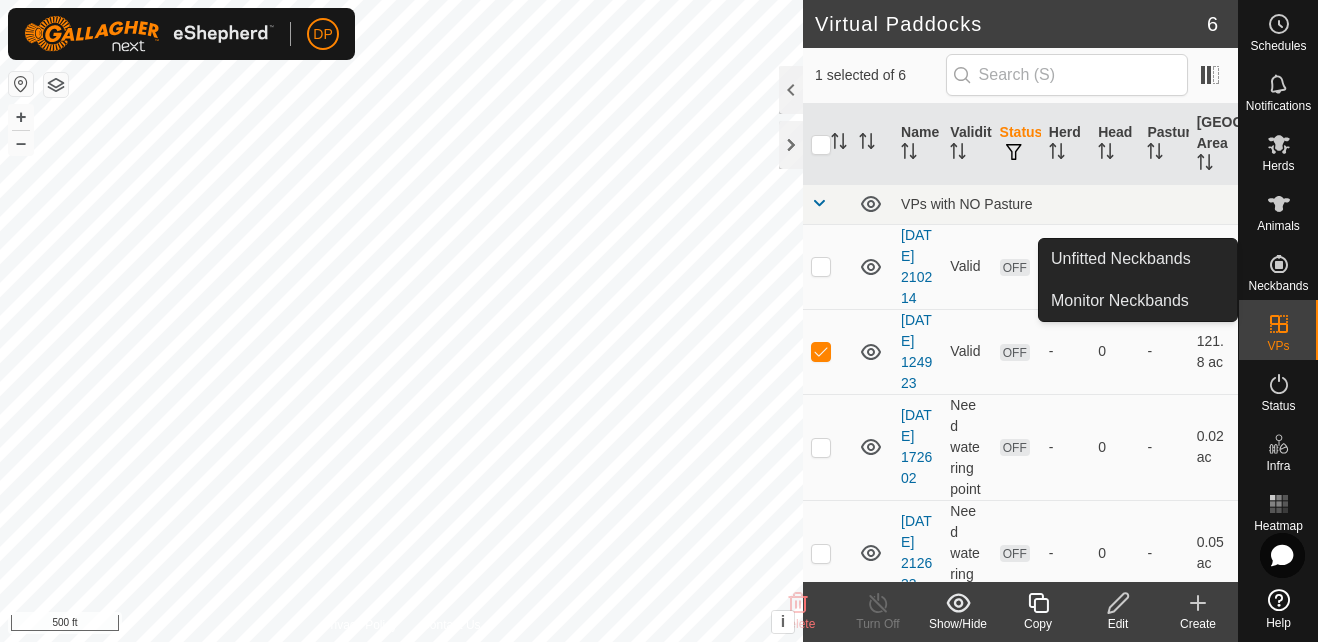 click 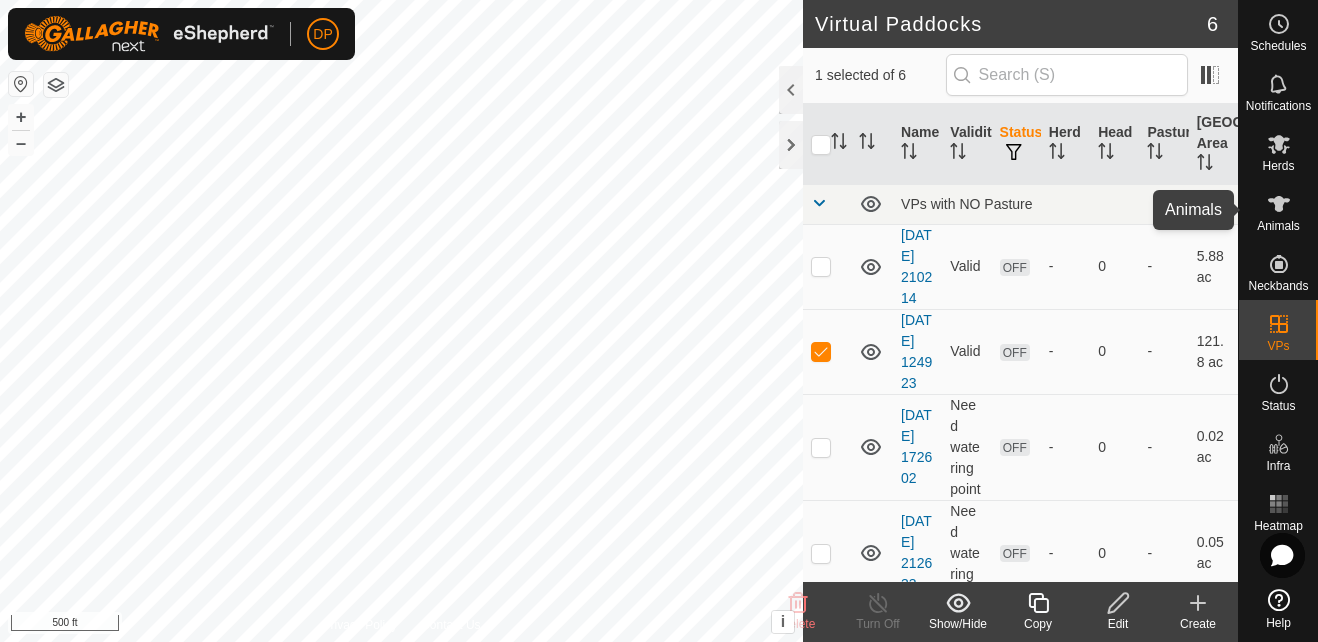 click at bounding box center (1279, 204) 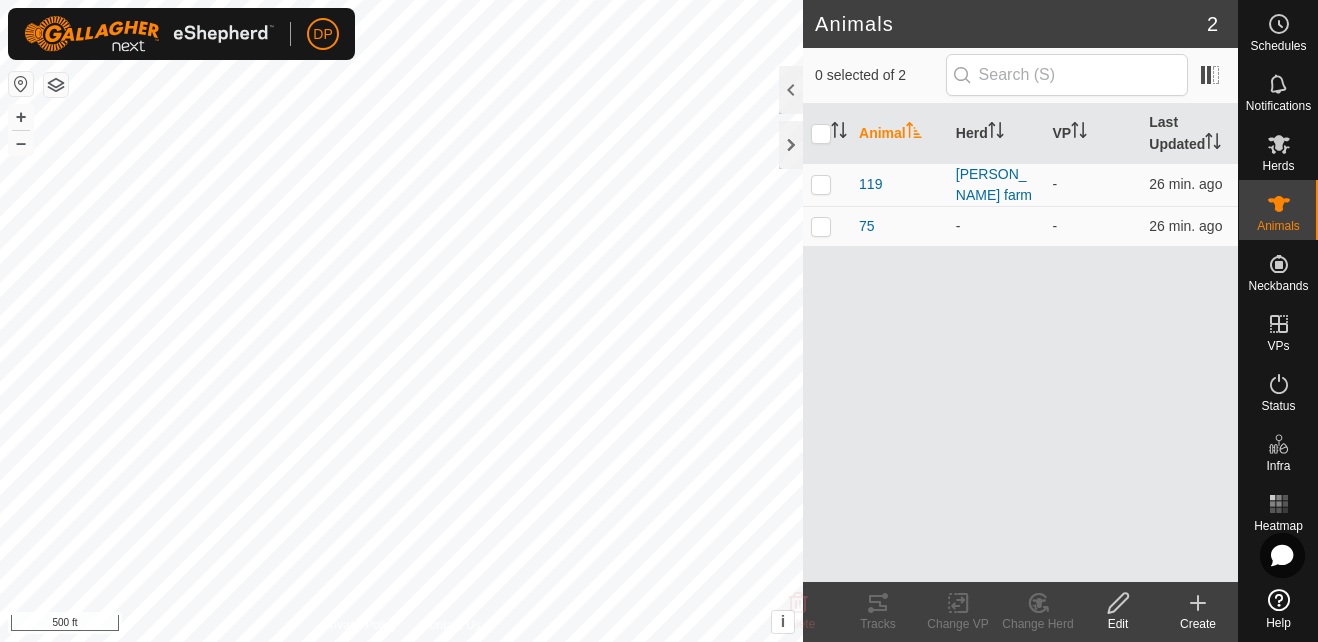 click 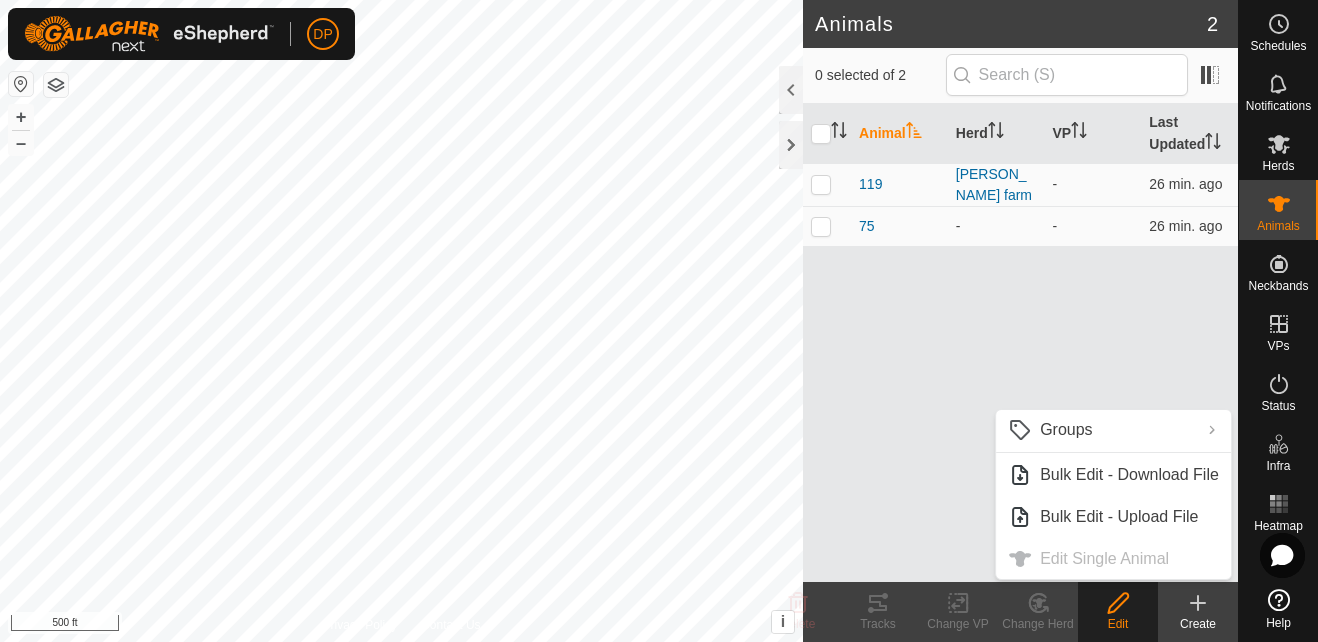 drag, startPoint x: 925, startPoint y: 456, endPoint x: 924, endPoint y: 419, distance: 37.01351 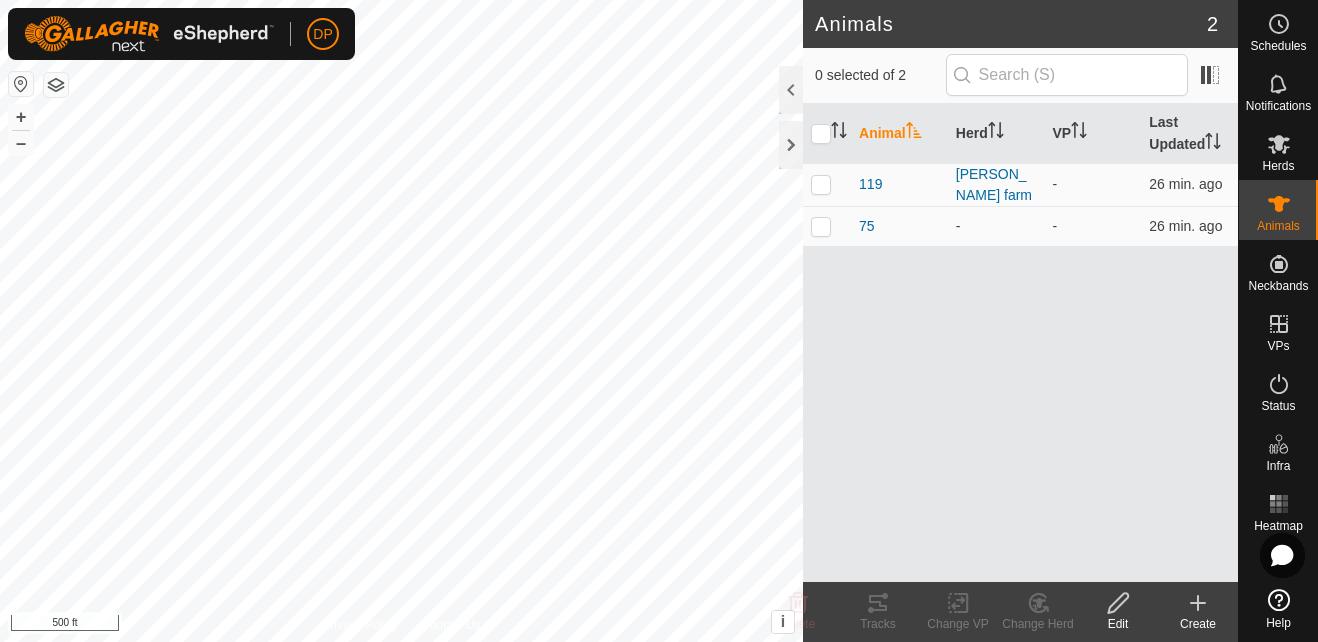 click 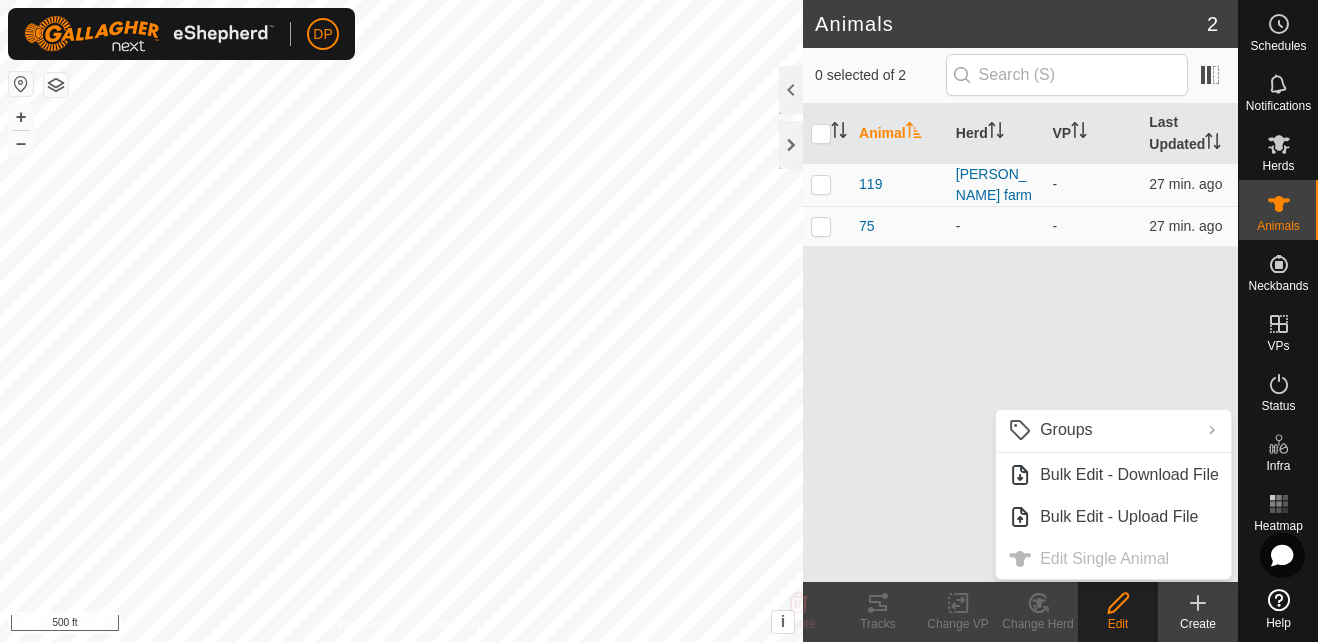 click on "Groups Clear Groups Manage Groups Bulk Edit - Download File Bulk Edit - Upload File Edit Single Animal" at bounding box center (1113, 494) 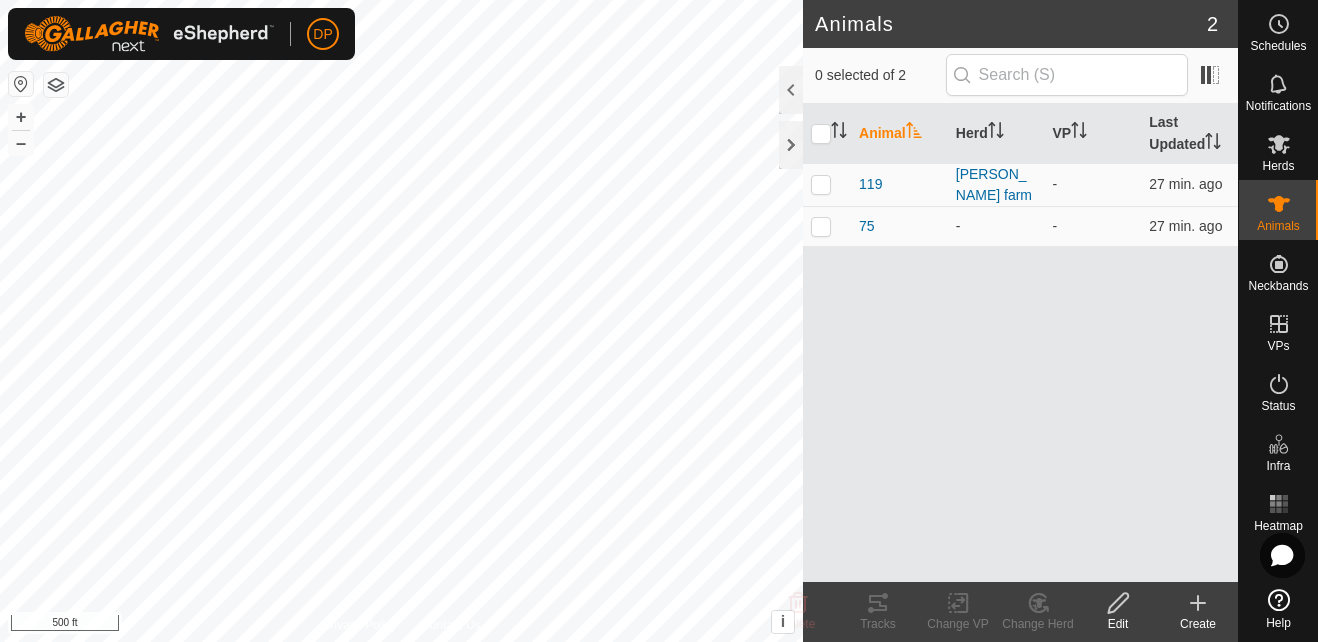 click 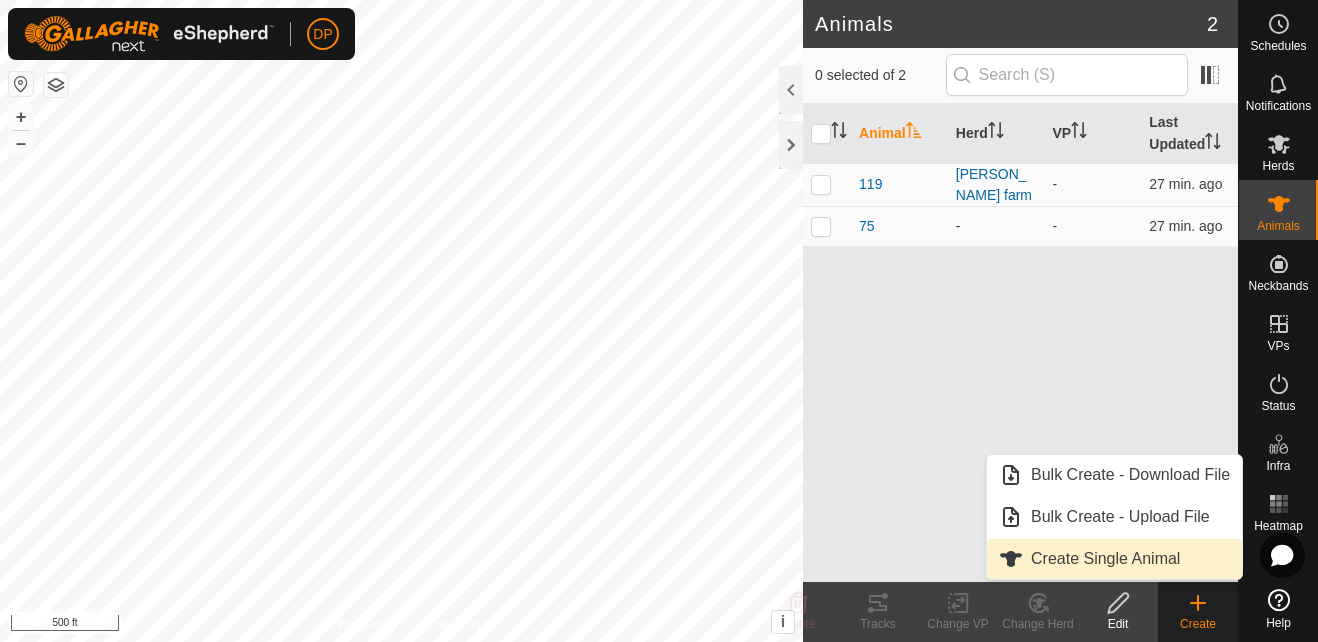 click on "Create Single Animal" at bounding box center [1114, 559] 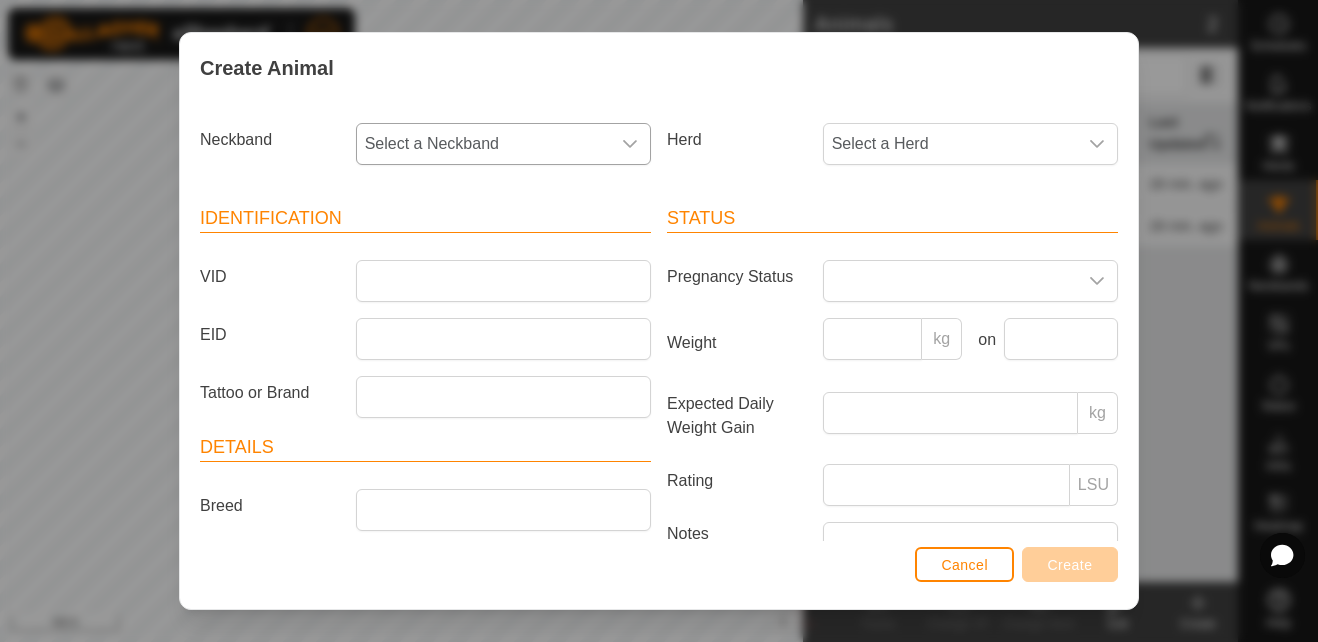 click 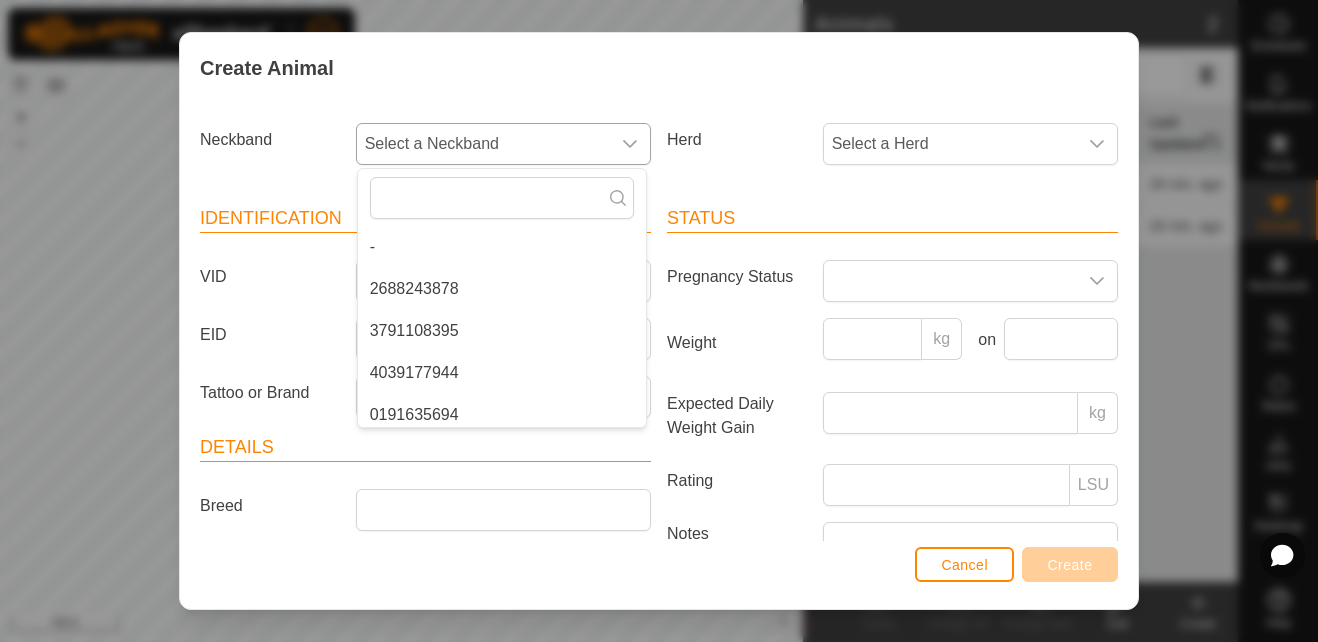 click 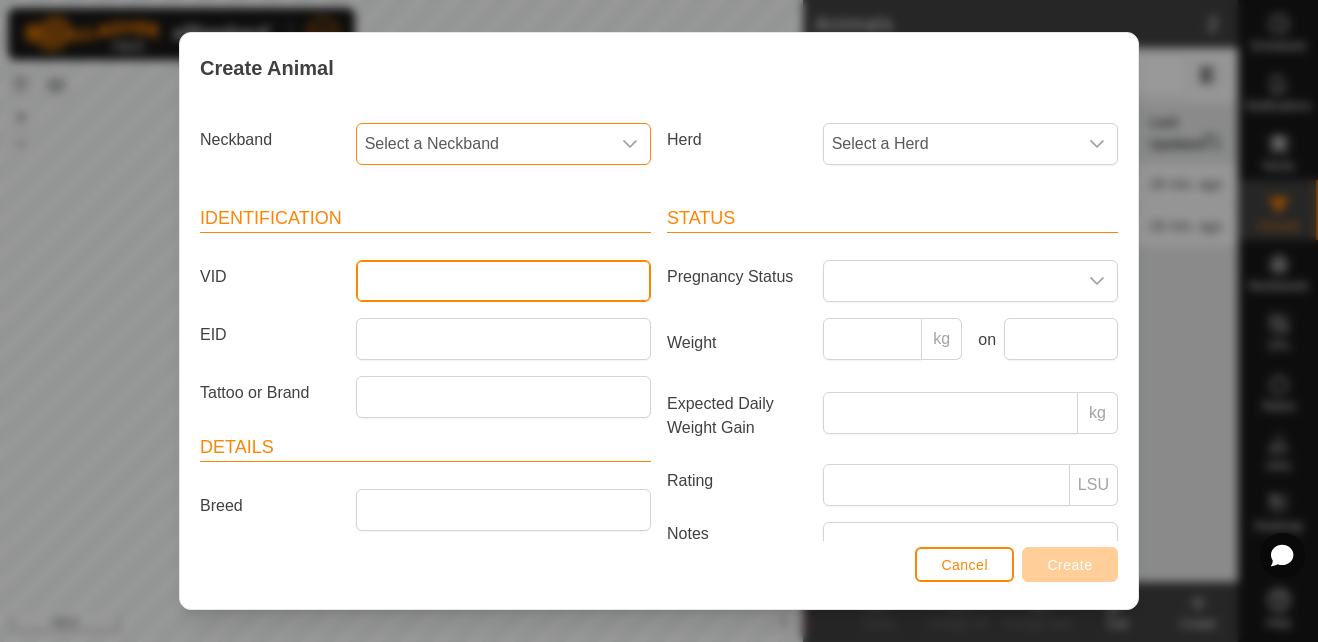 click on "VID" at bounding box center [503, 281] 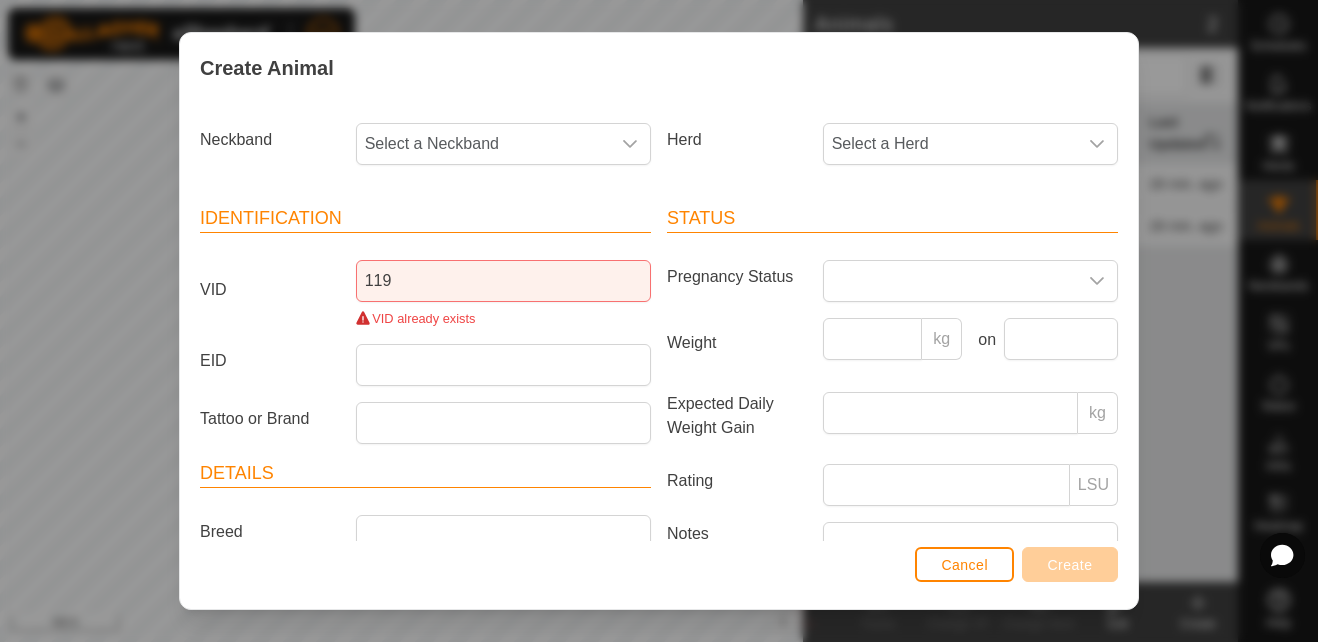 click on "VID already exists" at bounding box center [503, 318] 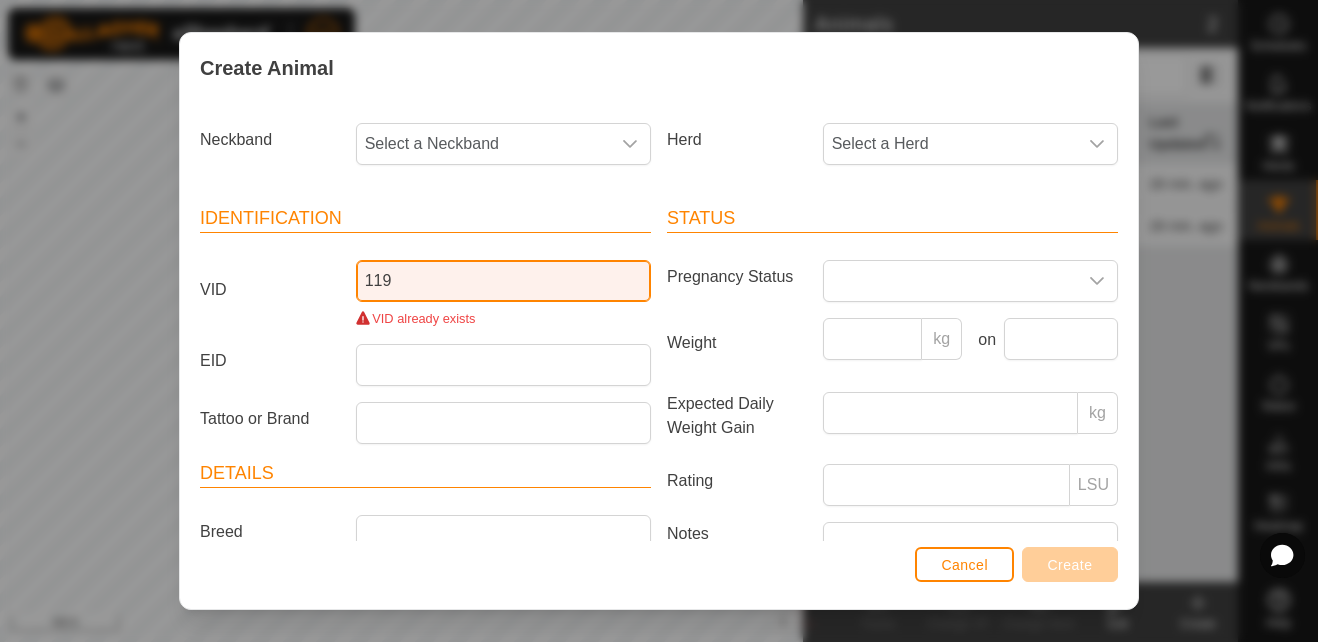click on "119" at bounding box center (503, 281) 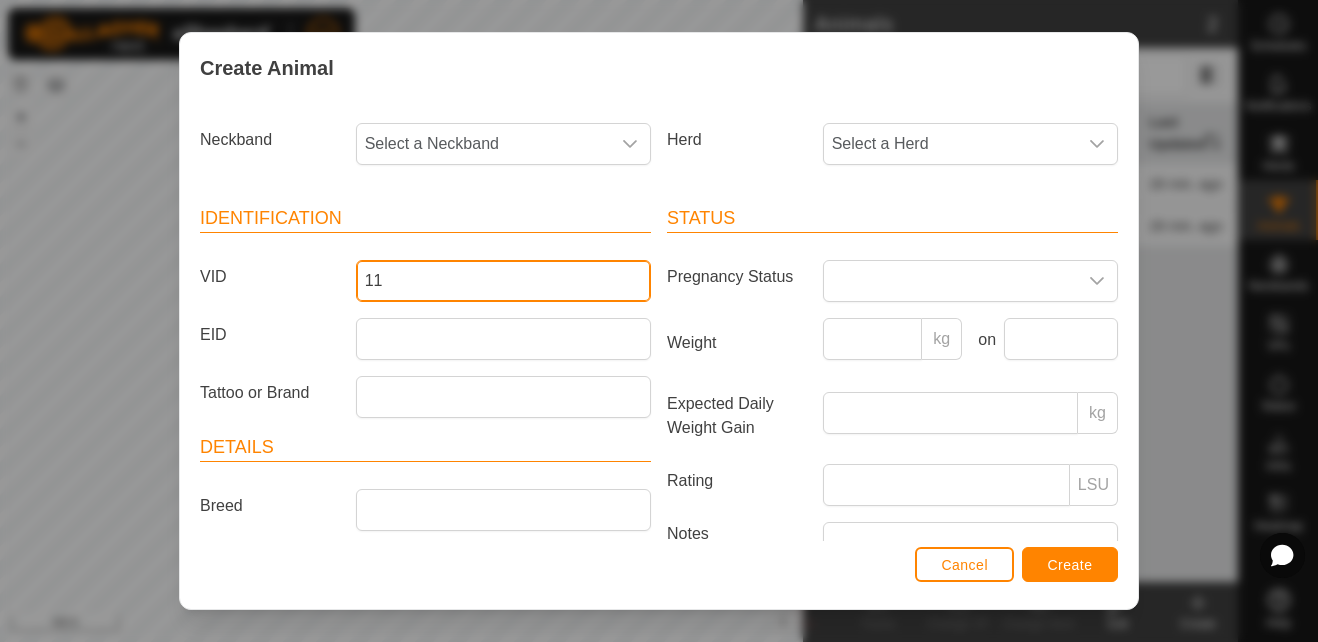 type on "1" 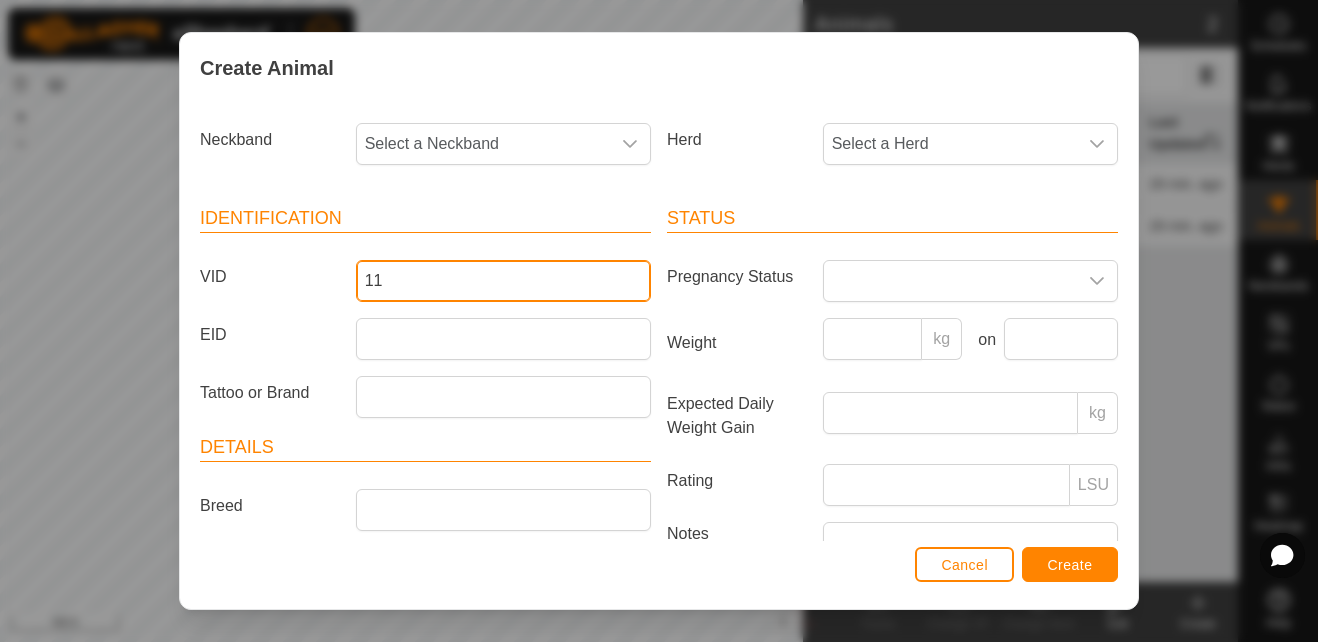 type on "11" 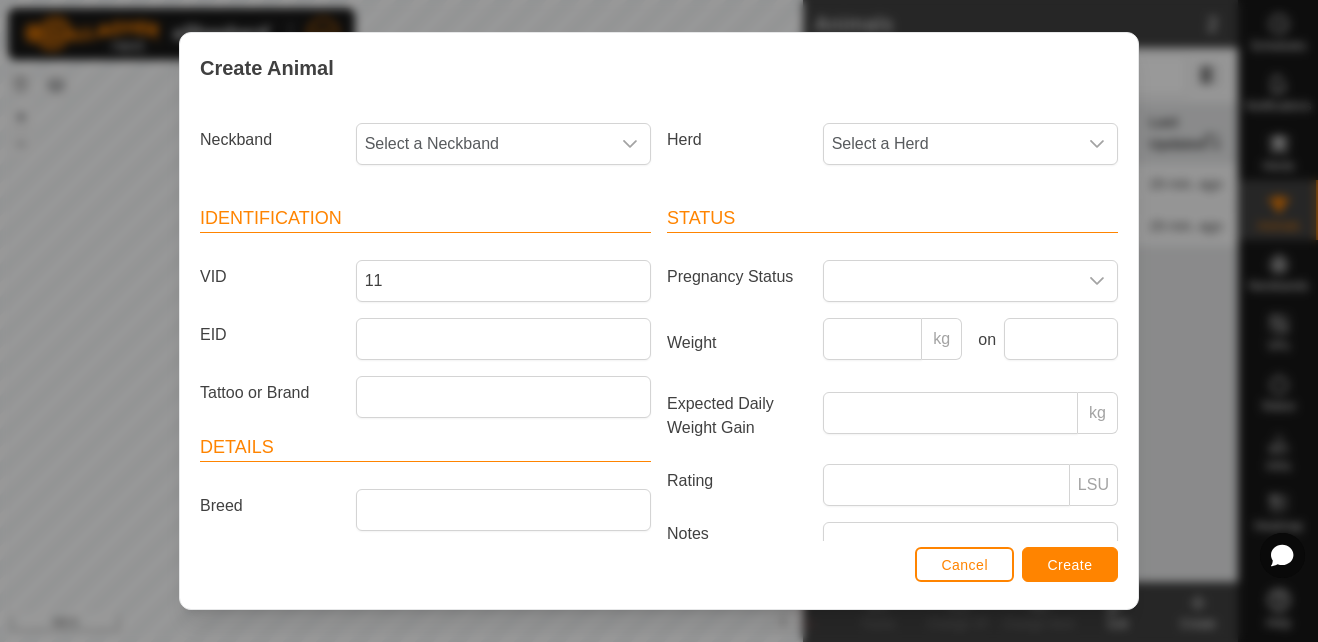 click on "Cancel Create" at bounding box center (659, 575) 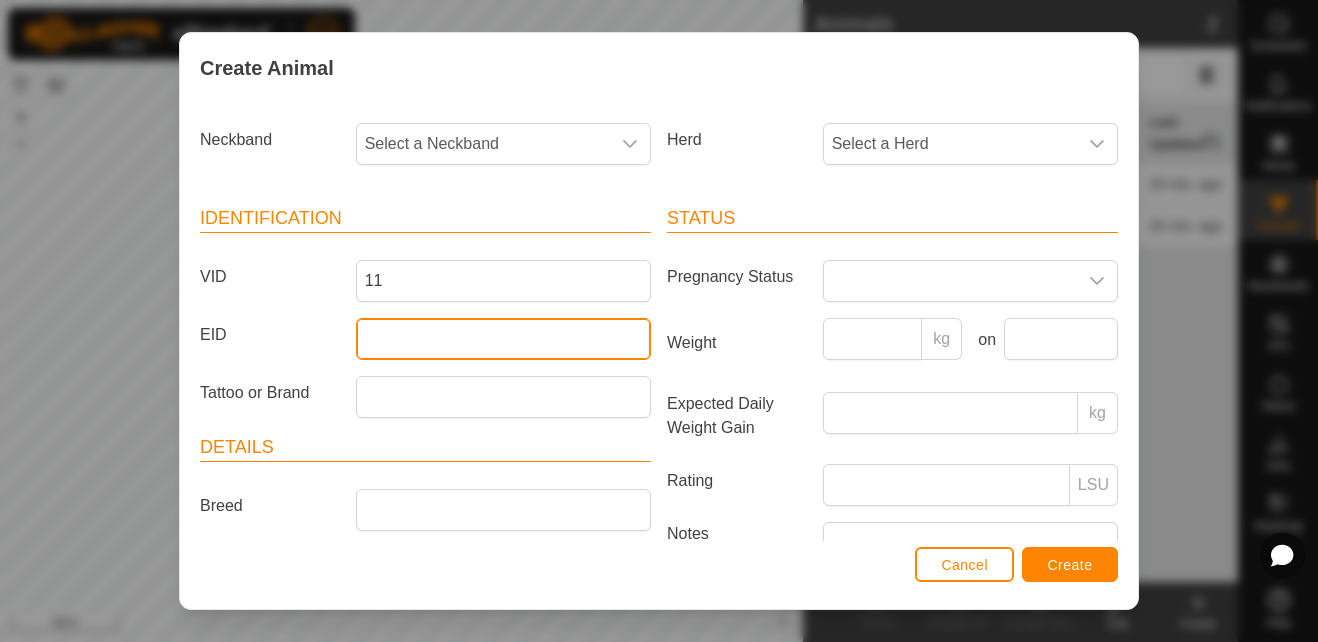 click on "EID" at bounding box center (503, 339) 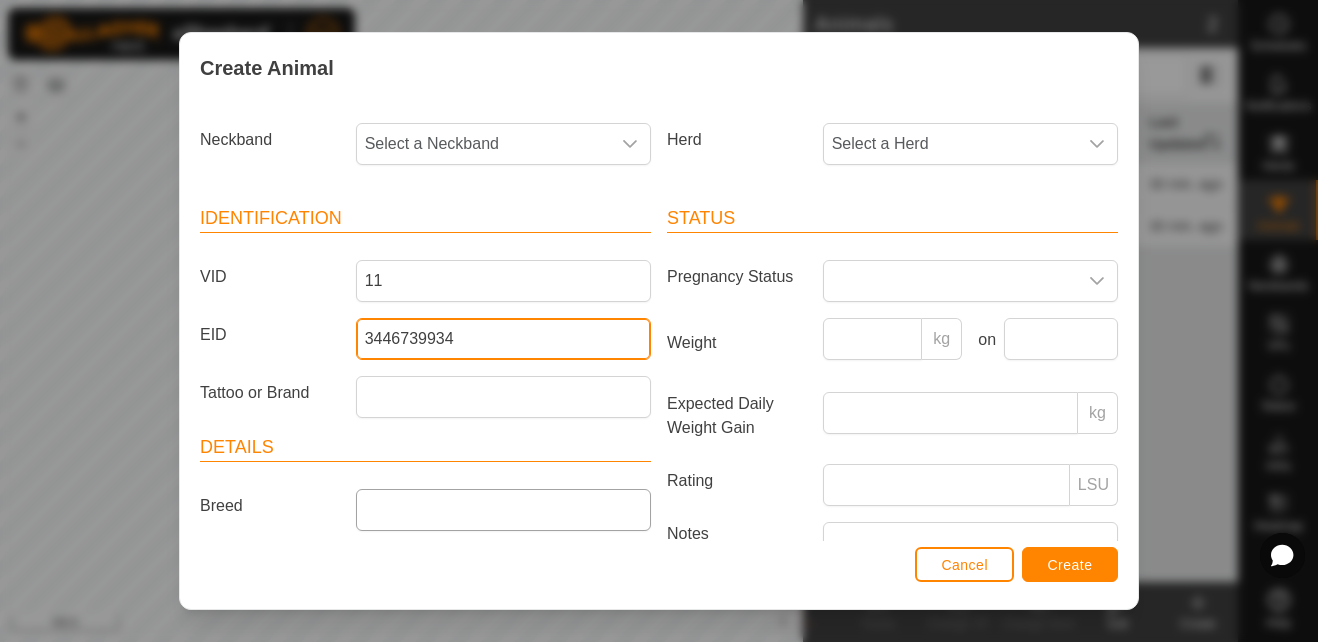 type on "3446739934" 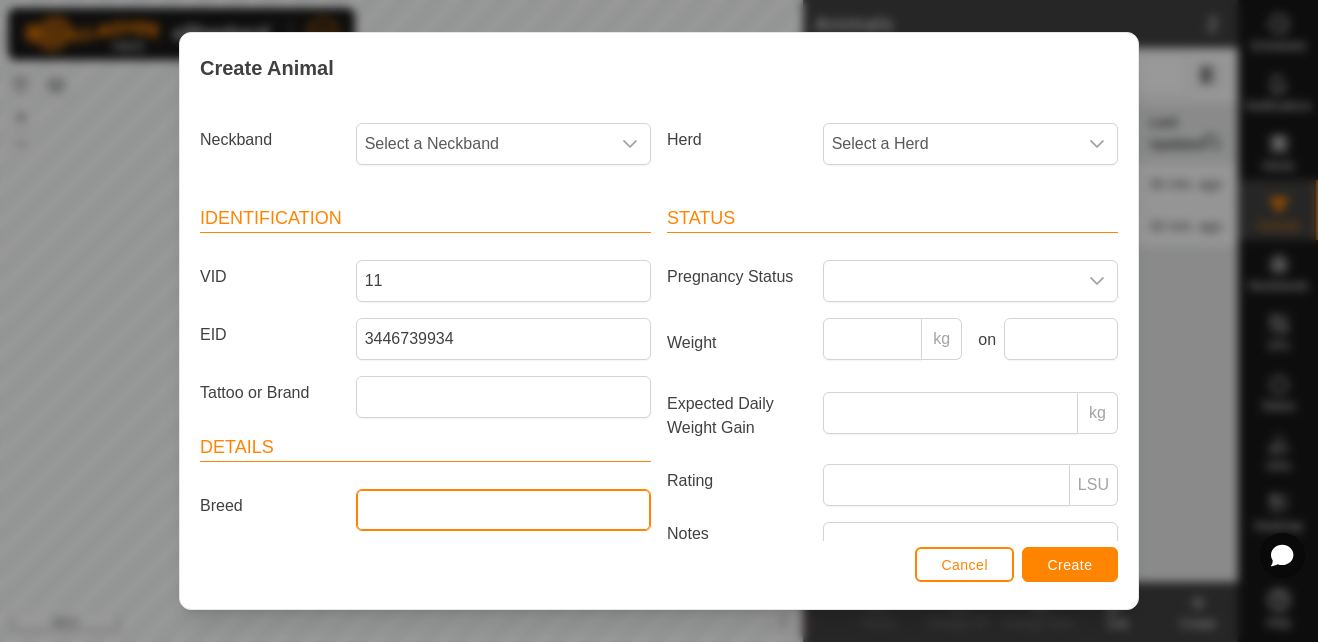 click on "Breed" at bounding box center [503, 510] 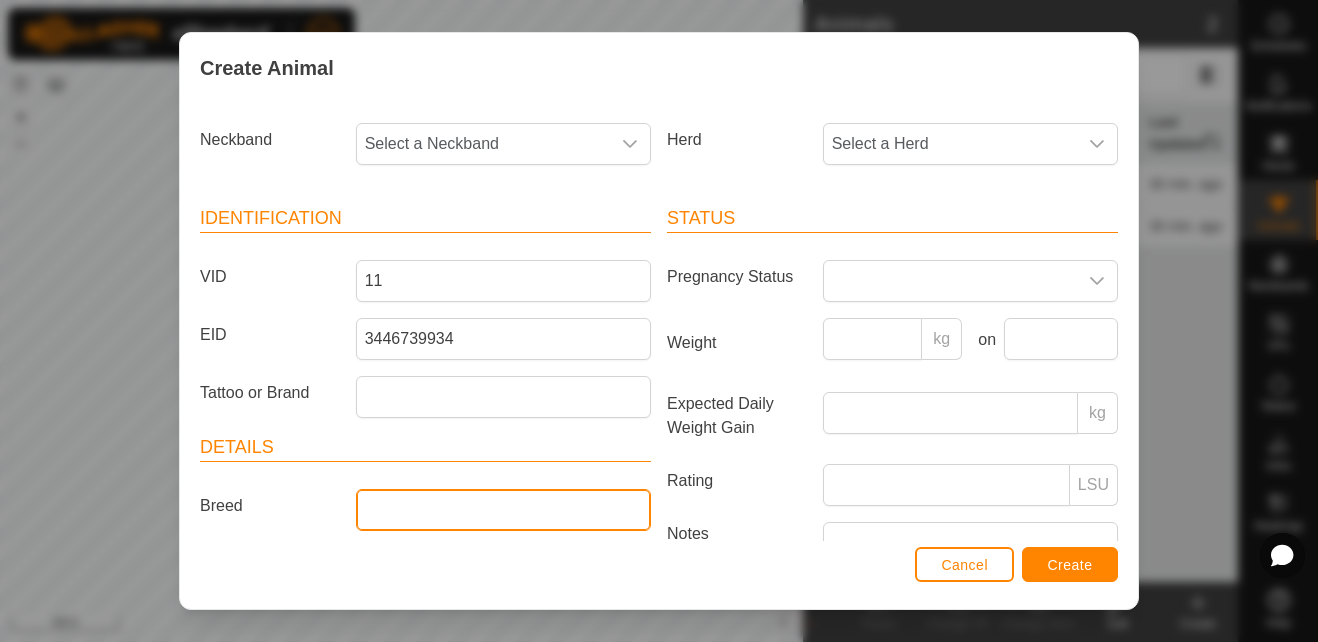 type on "angus" 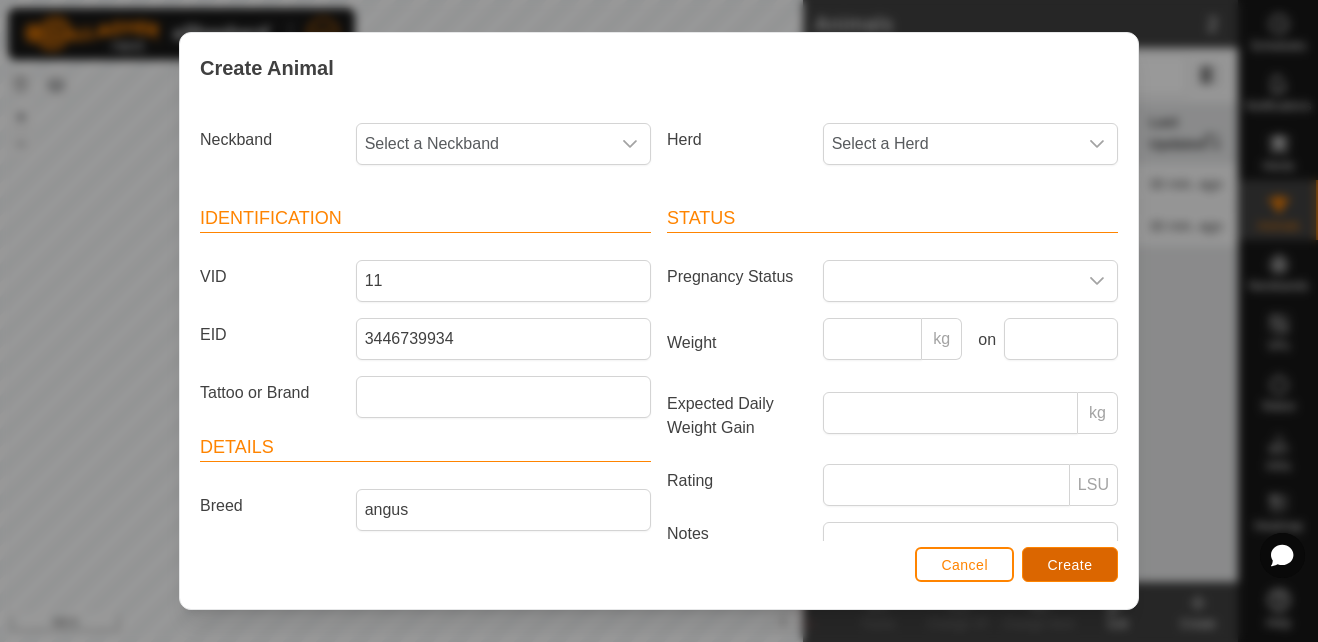 click on "Create" at bounding box center [1070, 565] 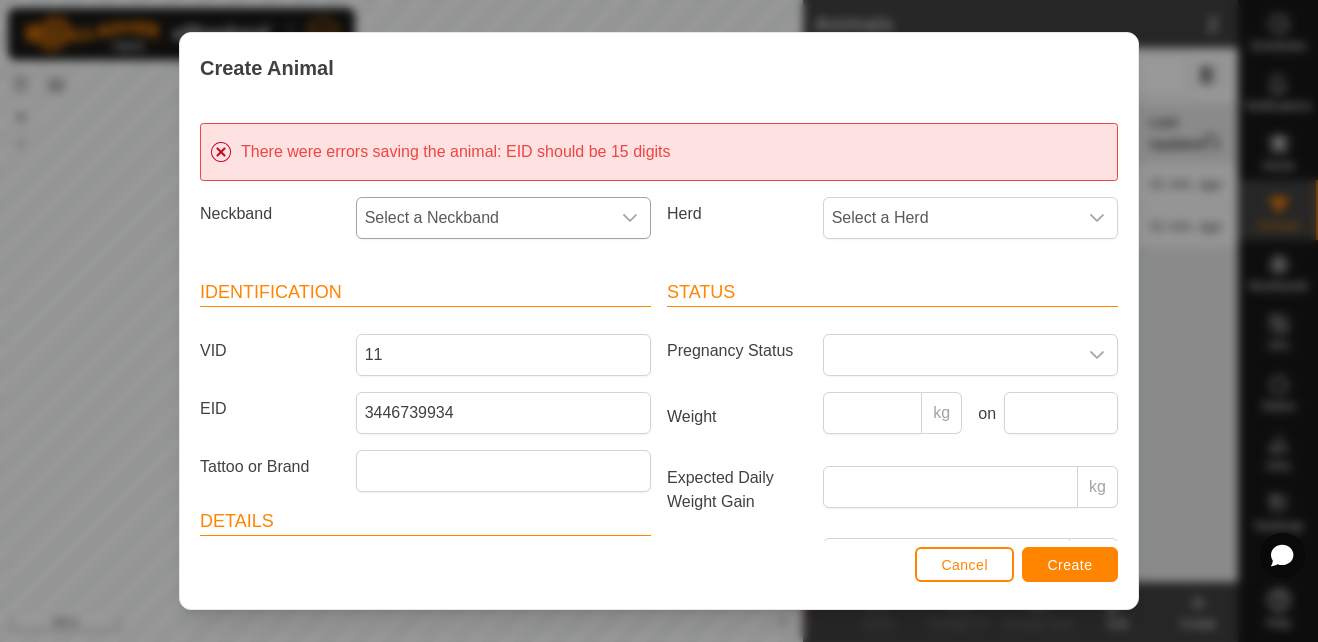 click 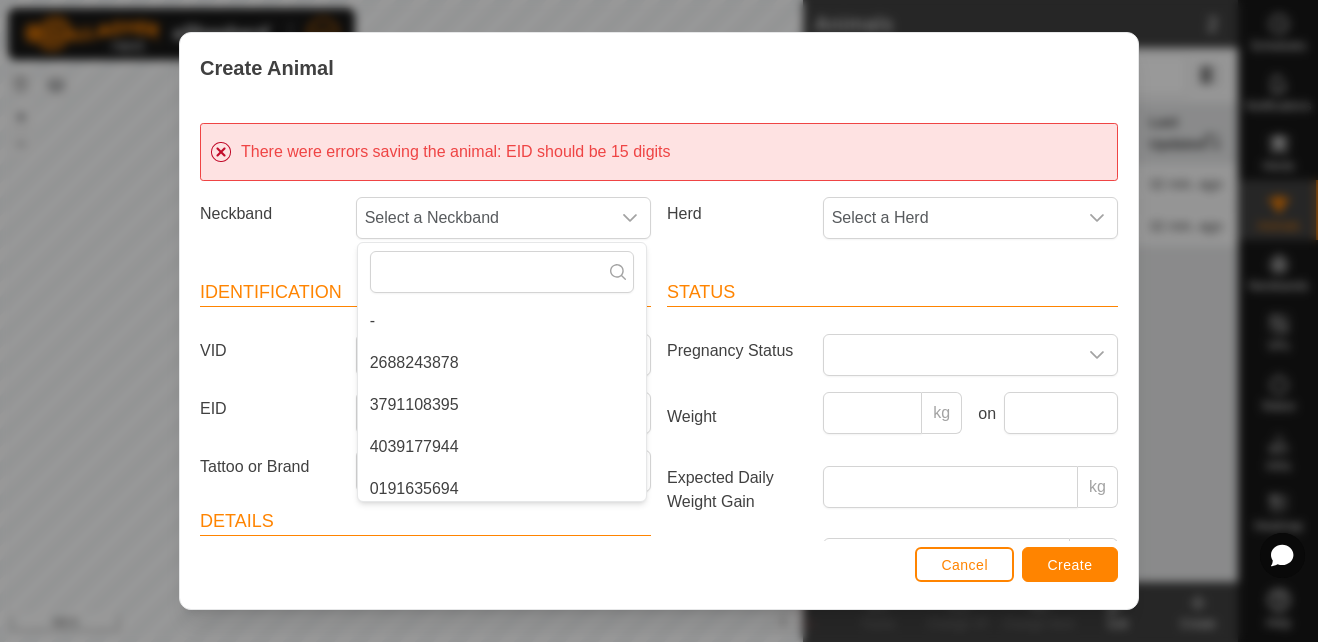 click on "Create Animal  There were errors saving the animal : EID should be 15 digits Neckband Select a Neckband - 2688243878 3791108395 4039177944 0191635694 2686064249 3935457219 0041621320 0810849039 0855276070 2012730493 3105933765 2651391764 3446739934 2924262733 3486697006 2286949716 3326611363 0304328973 2009971632 1412312350 2580117846 0000625231 1037432577 1660044793 1487842819 2421114433 2784835263 0602717620 3019137193 2035785874 2339873326 2880004144 2238661417 2147797653 1519880866 1411284941 1046255615 0102414200 1524219600 2594042182 3307383128 0650126722 2320797786 0368233290 0738841858 1514293215 3763172441 1367100012 3285199344 3524004271 2628139706 3514788617 2669005362 2113947490 2507169942 1208650612 0837310429 2013074221 Herd Select a Herd Identification VID 11 EID 3446739934 Tattoo or Brand Details Breed angus Stock Class Birth Month Age - Status Pregnancy Status   Weight kg on Expected Daily Weight Gain kg Rating LSU Notes Cancel Create" at bounding box center [659, 321] 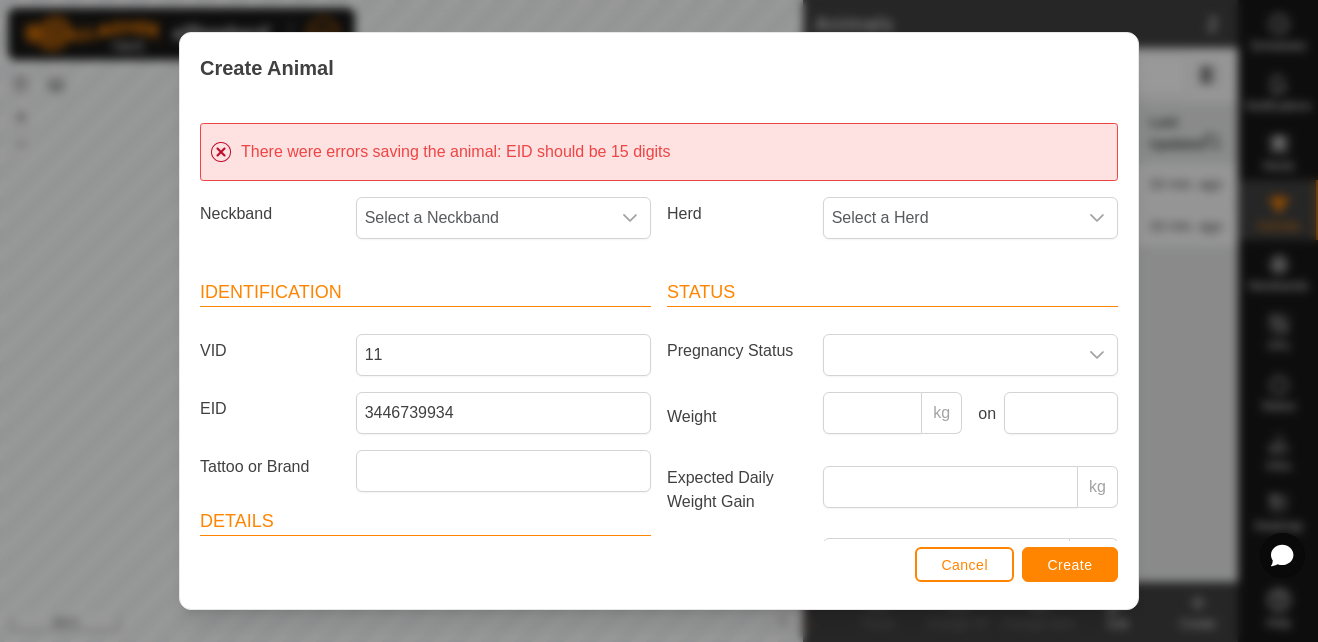 drag, startPoint x: 100, startPoint y: 318, endPoint x: 94, endPoint y: 126, distance: 192.09373 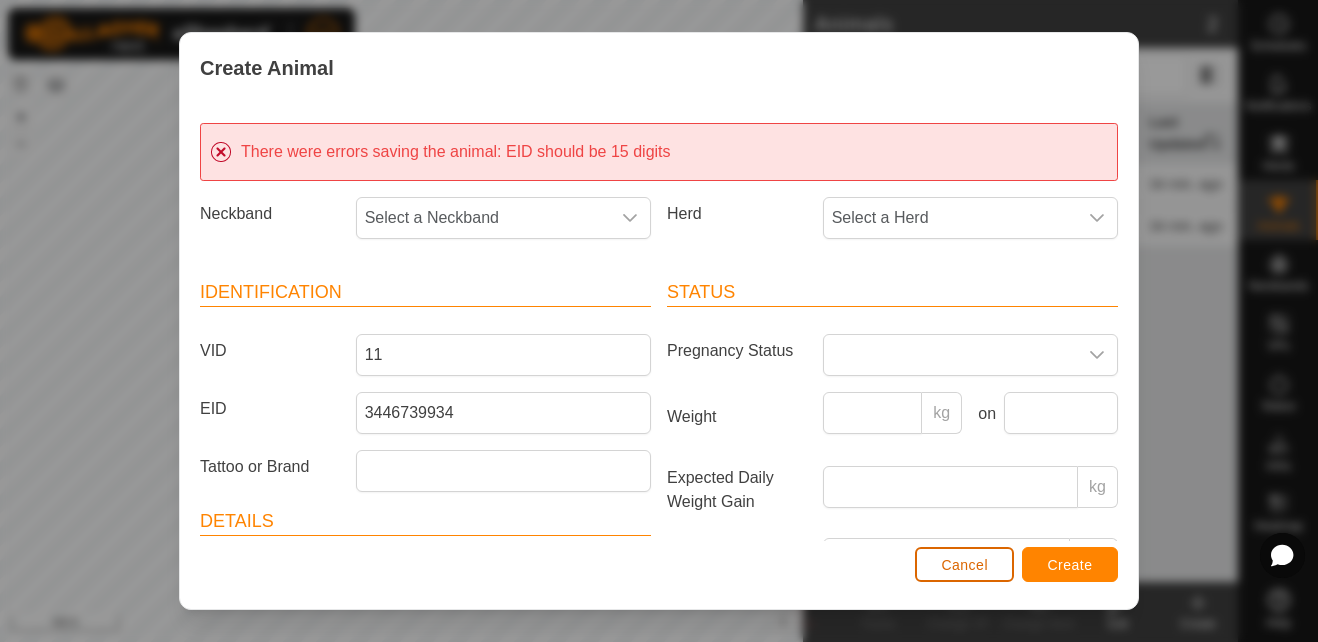 click on "Cancel" at bounding box center [964, 565] 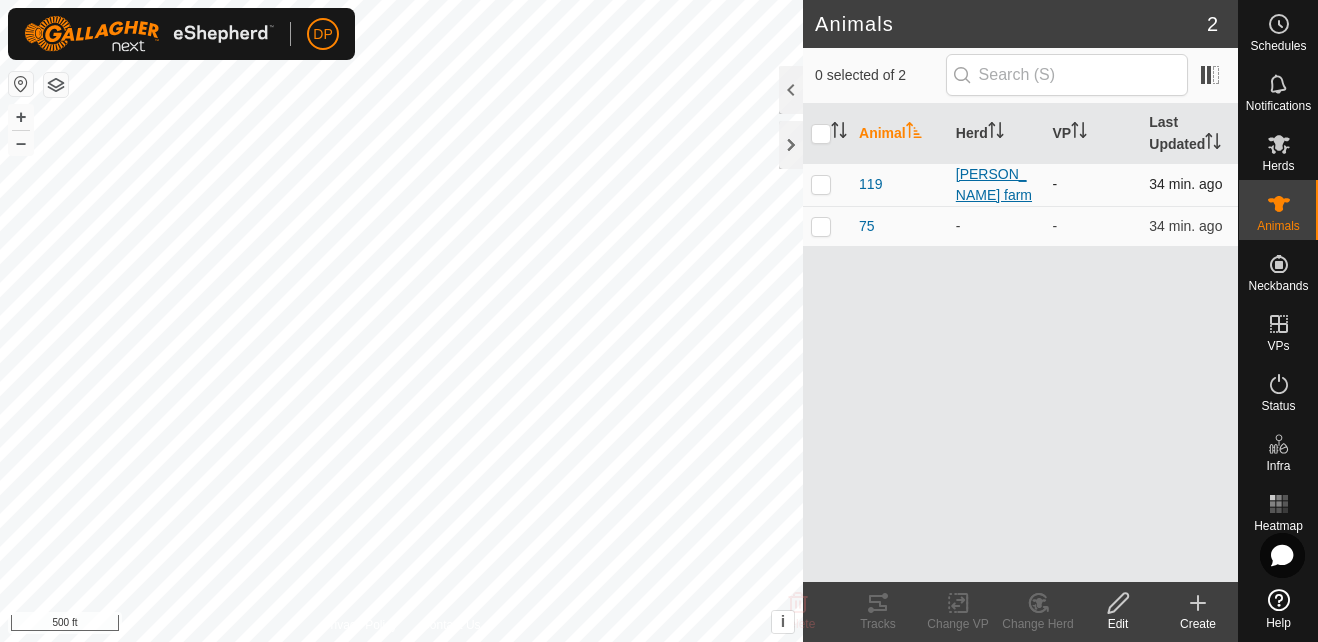 click on "[PERSON_NAME] farm" at bounding box center [996, 185] 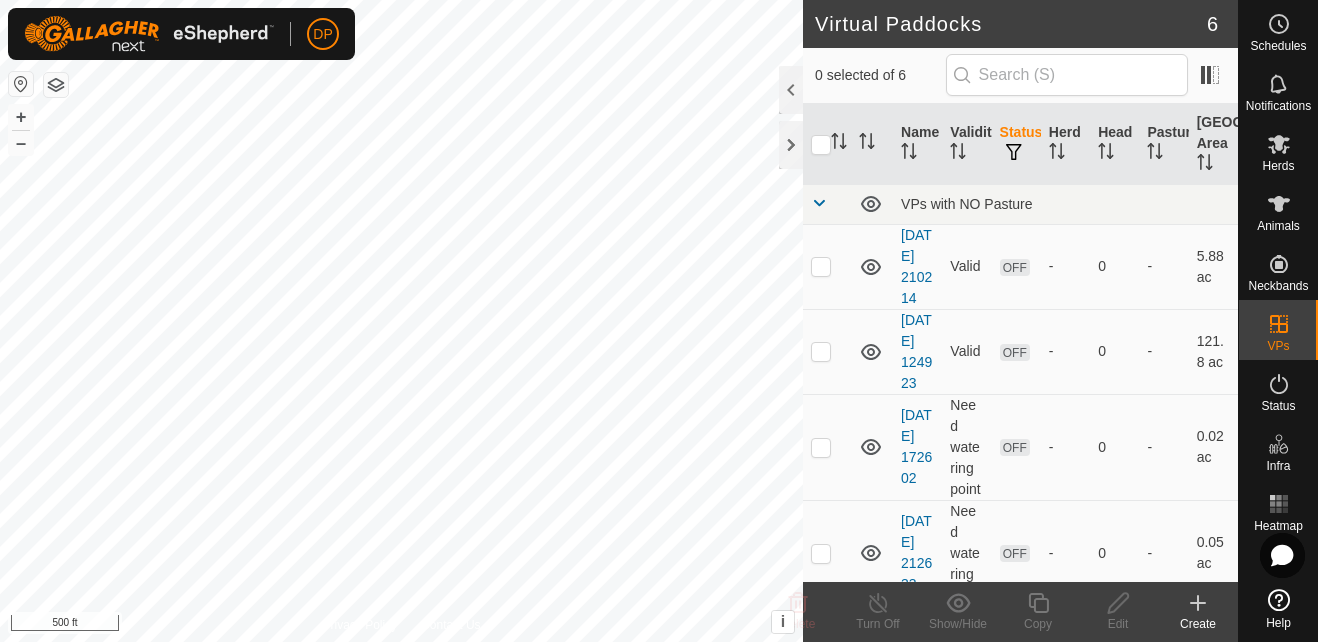 click 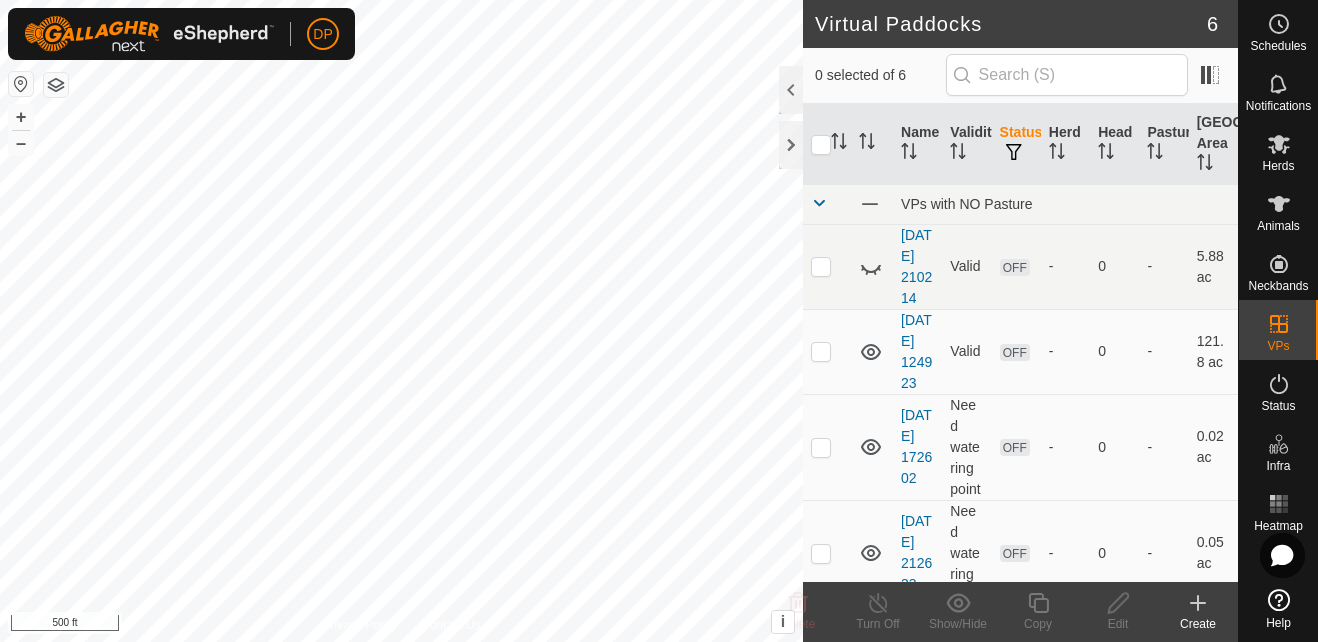 click 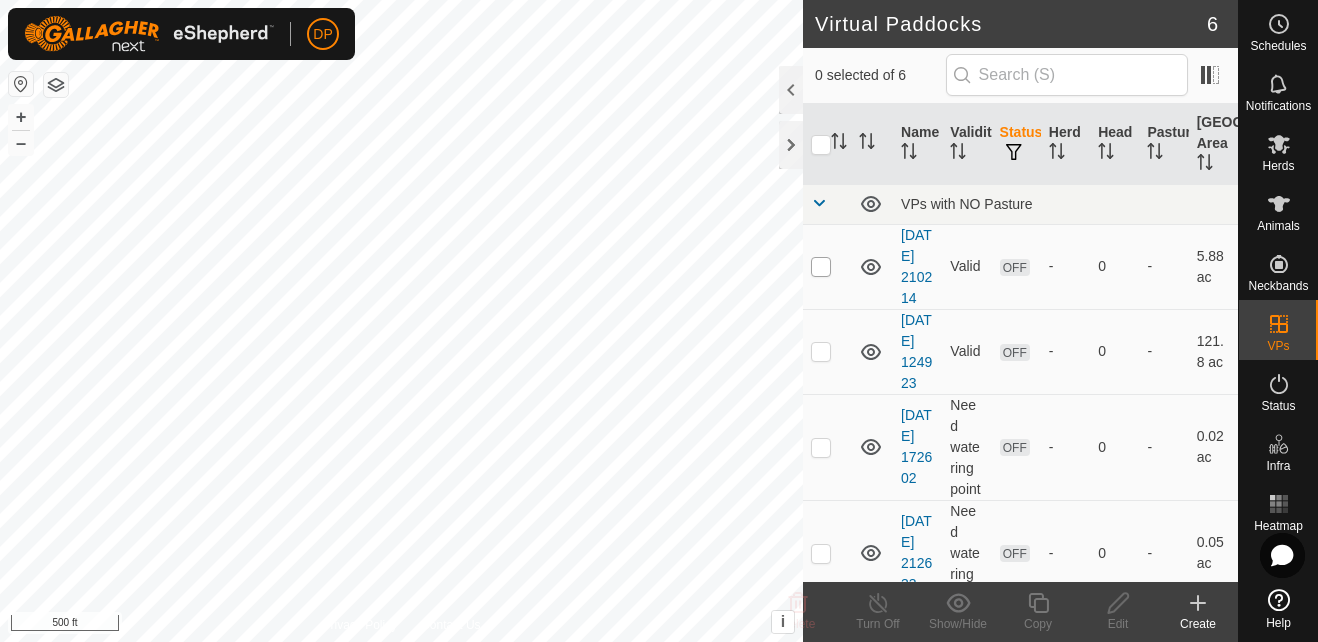 click at bounding box center (821, 267) 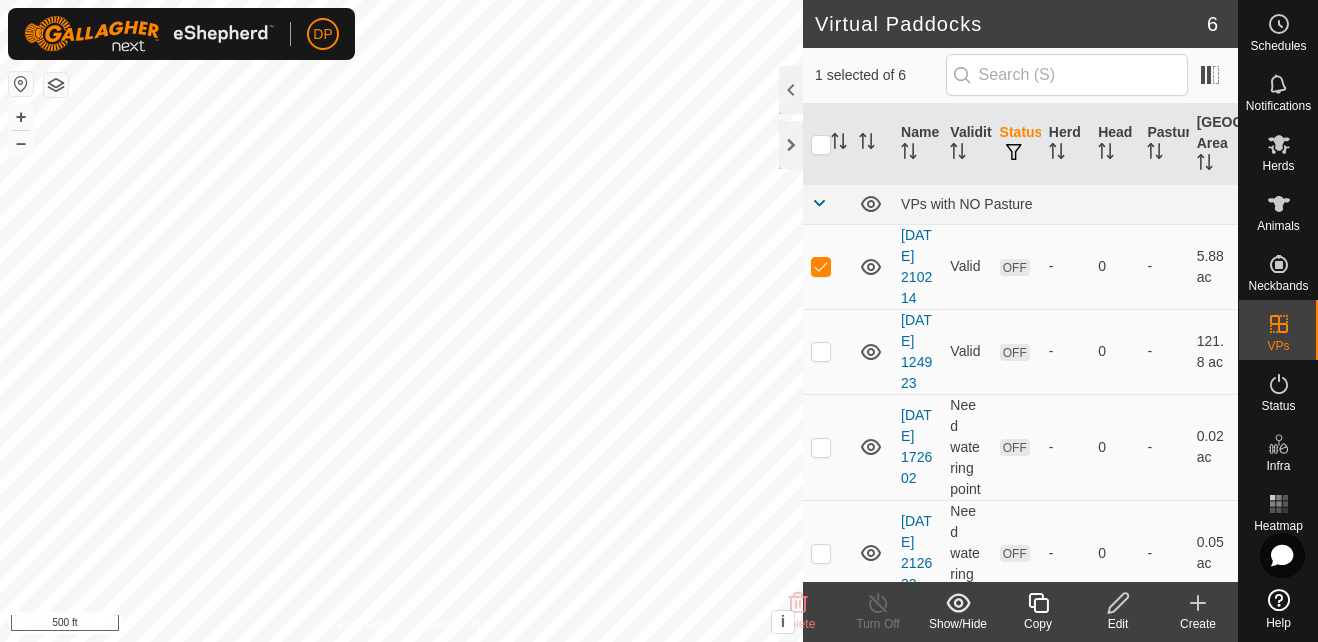 click 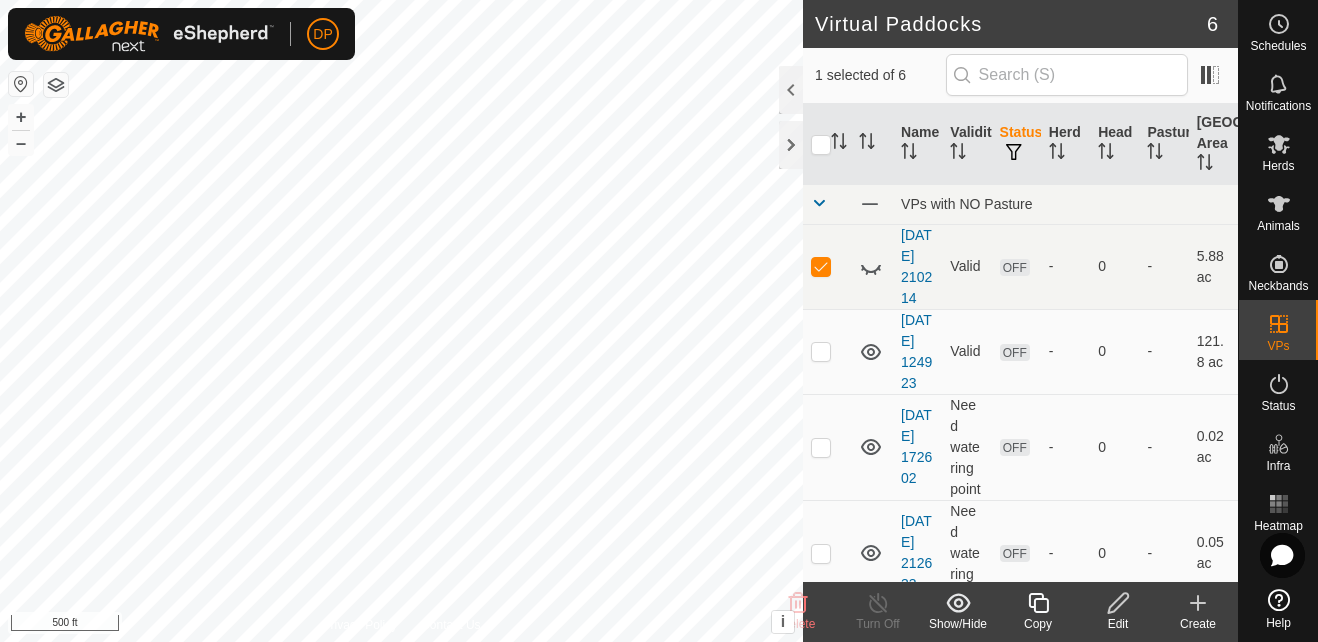 click 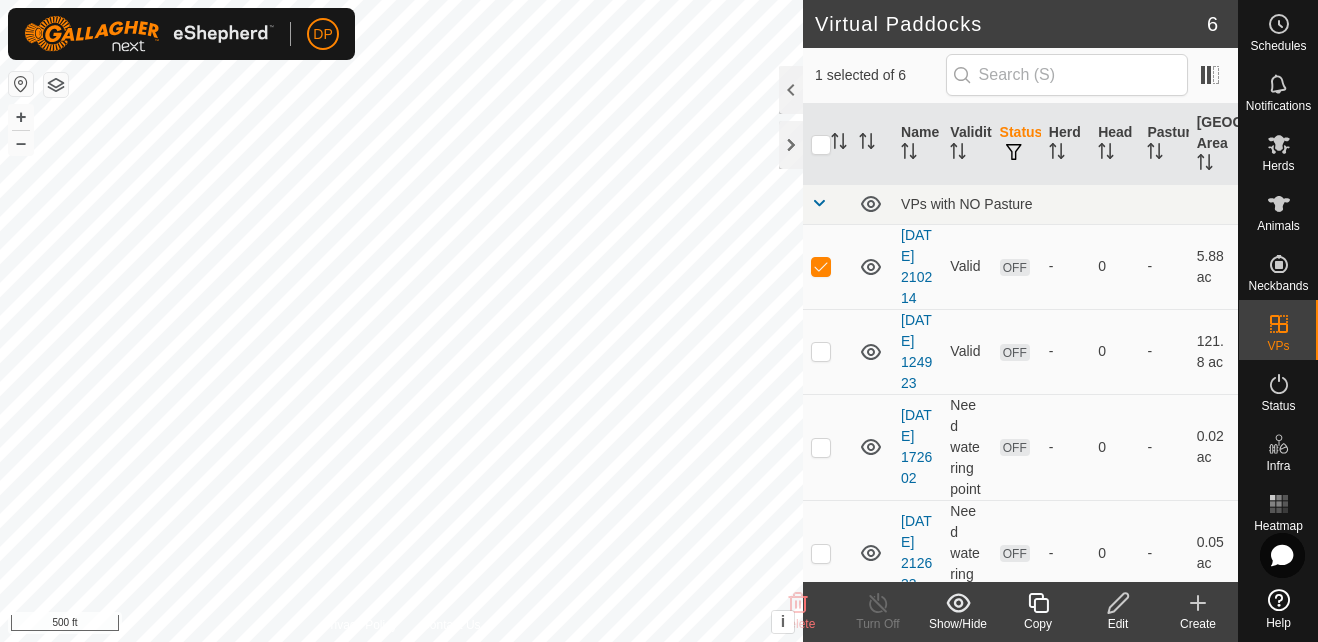 click at bounding box center [827, 266] 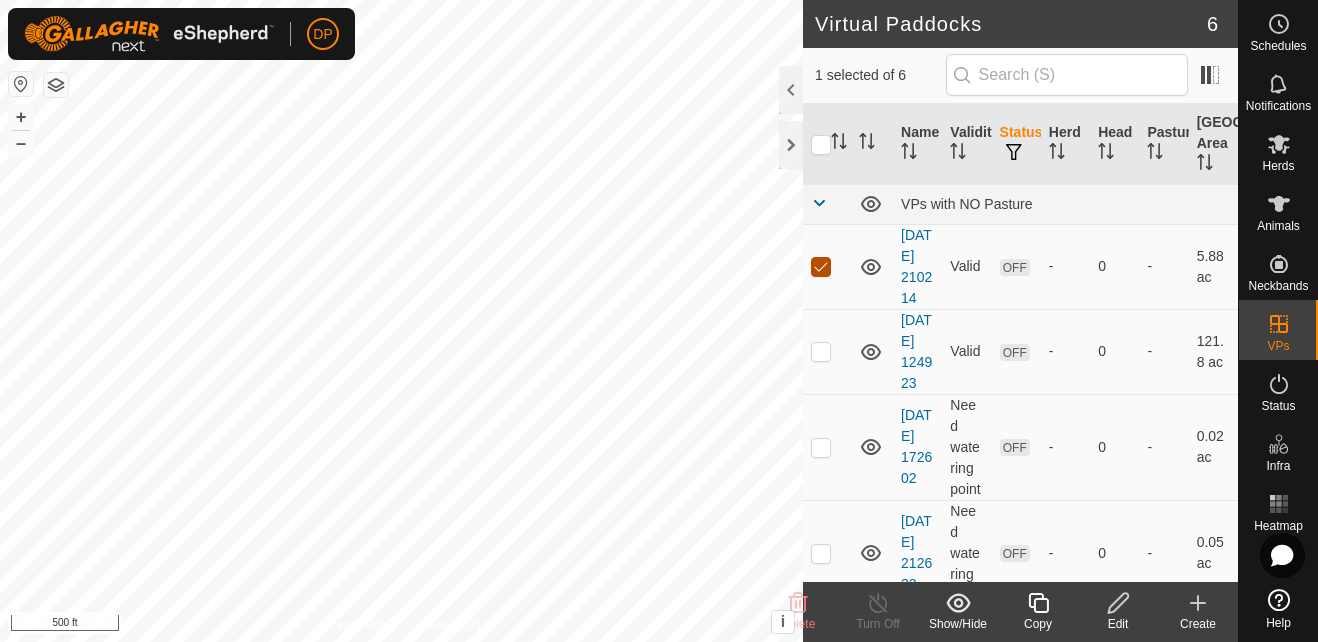 click at bounding box center [821, 267] 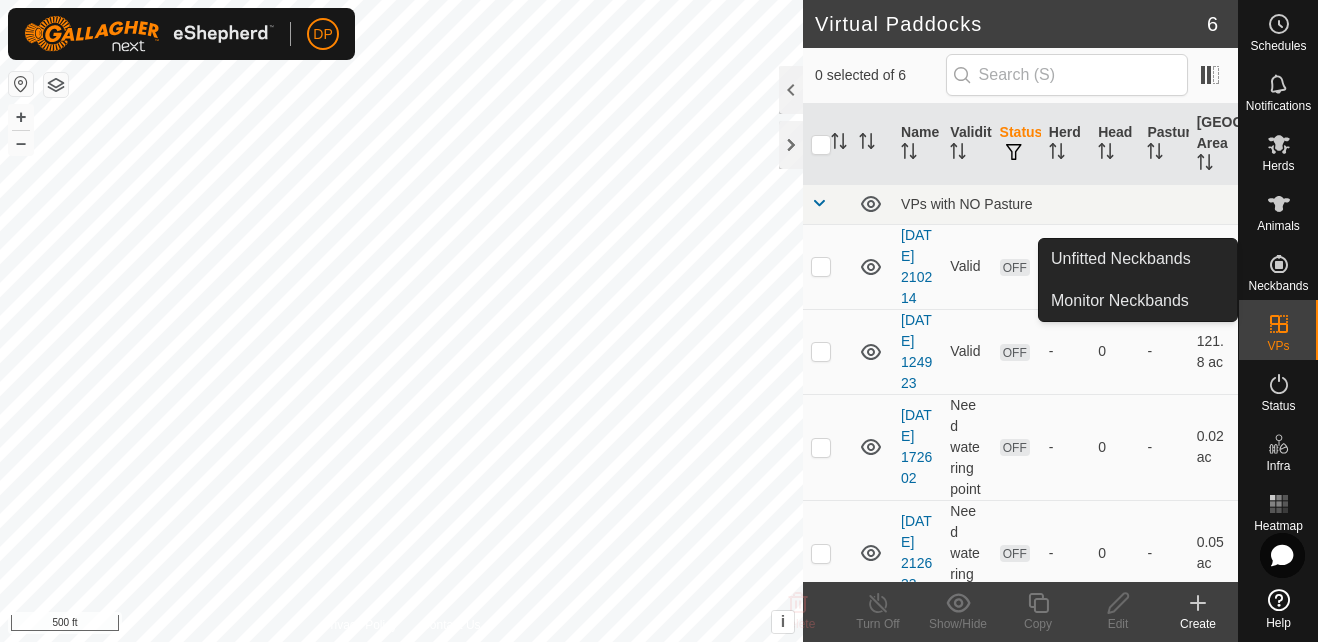 click 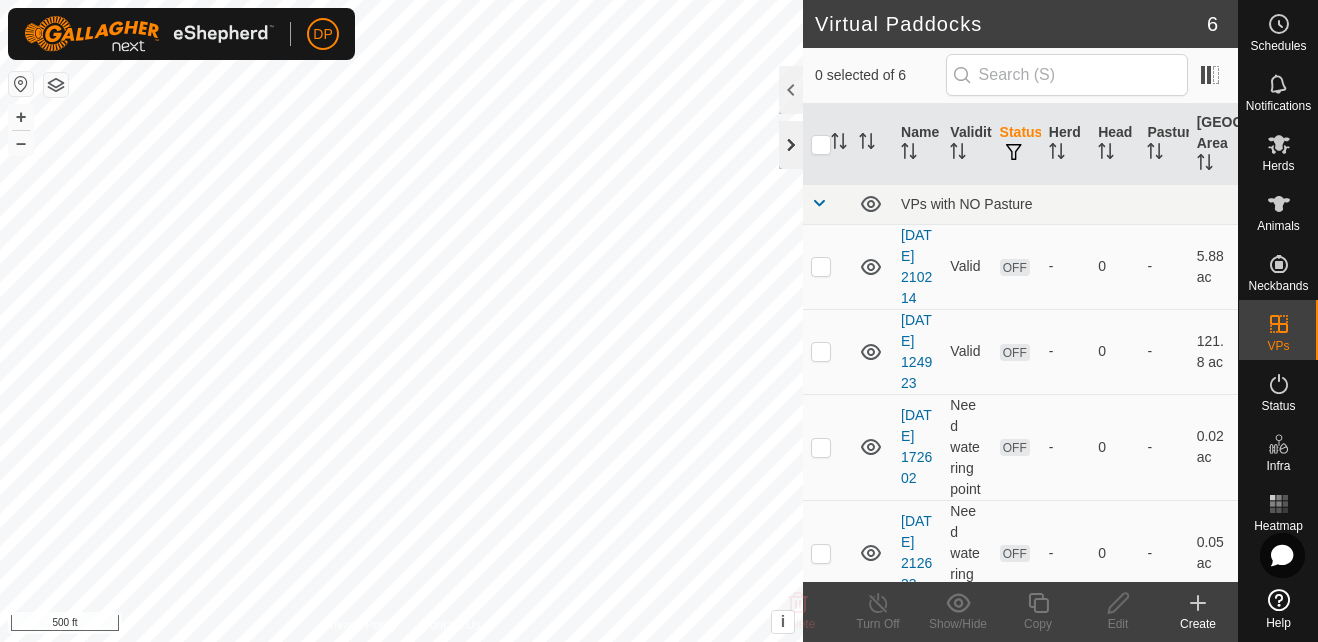 click 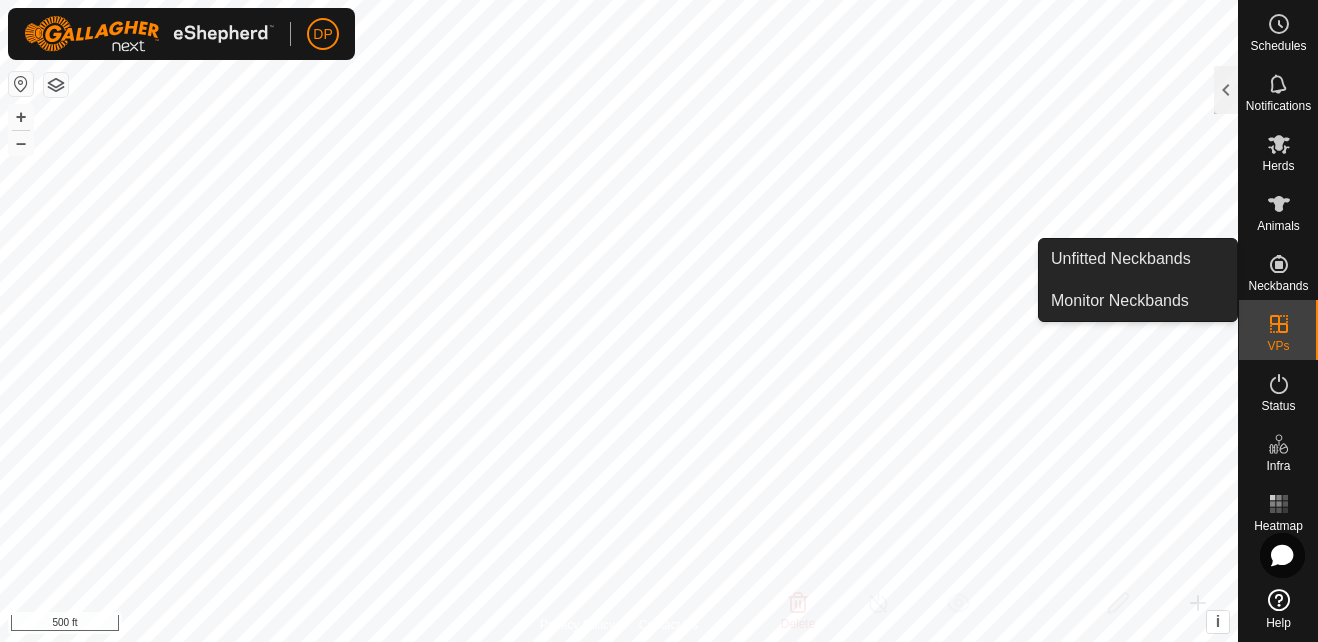 click 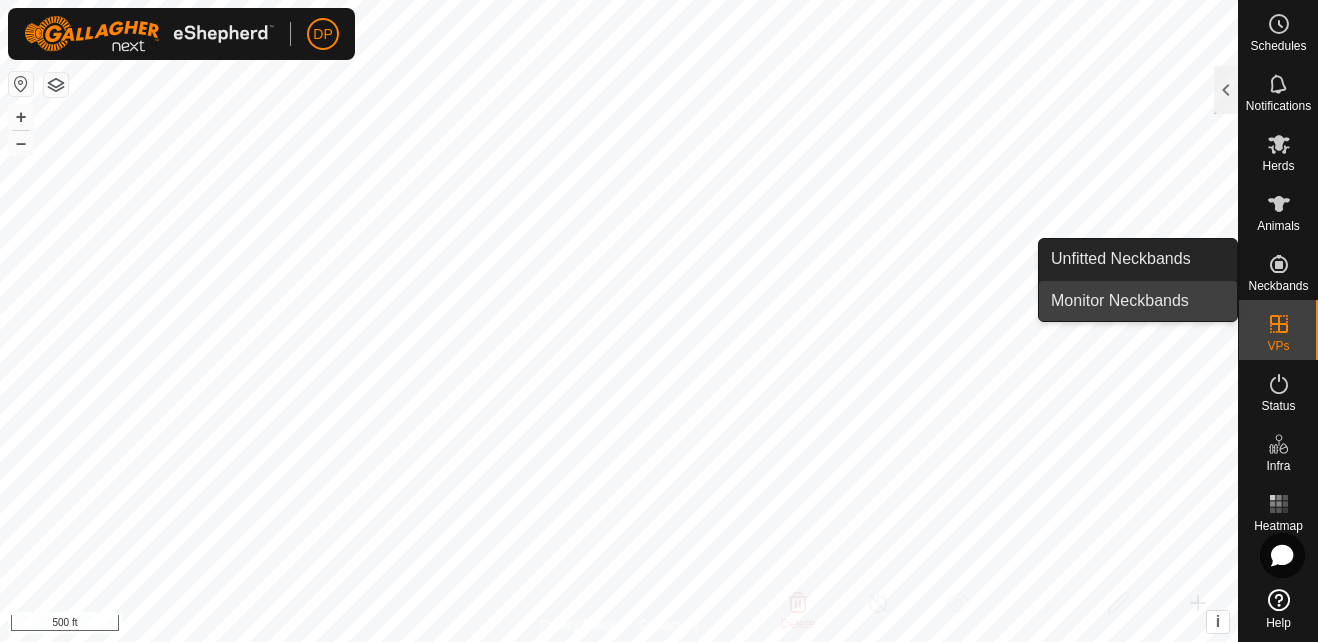 click on "Monitor Neckbands" at bounding box center [1138, 301] 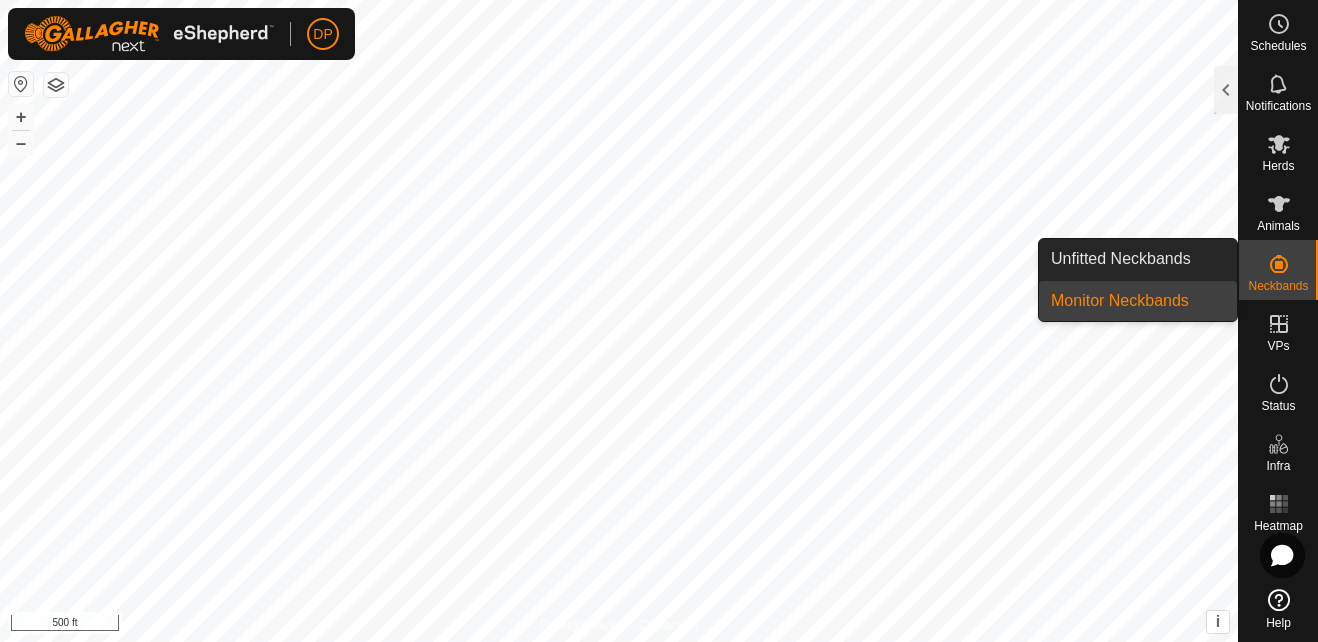 click on "Monitor Neckbands" at bounding box center (1138, 301) 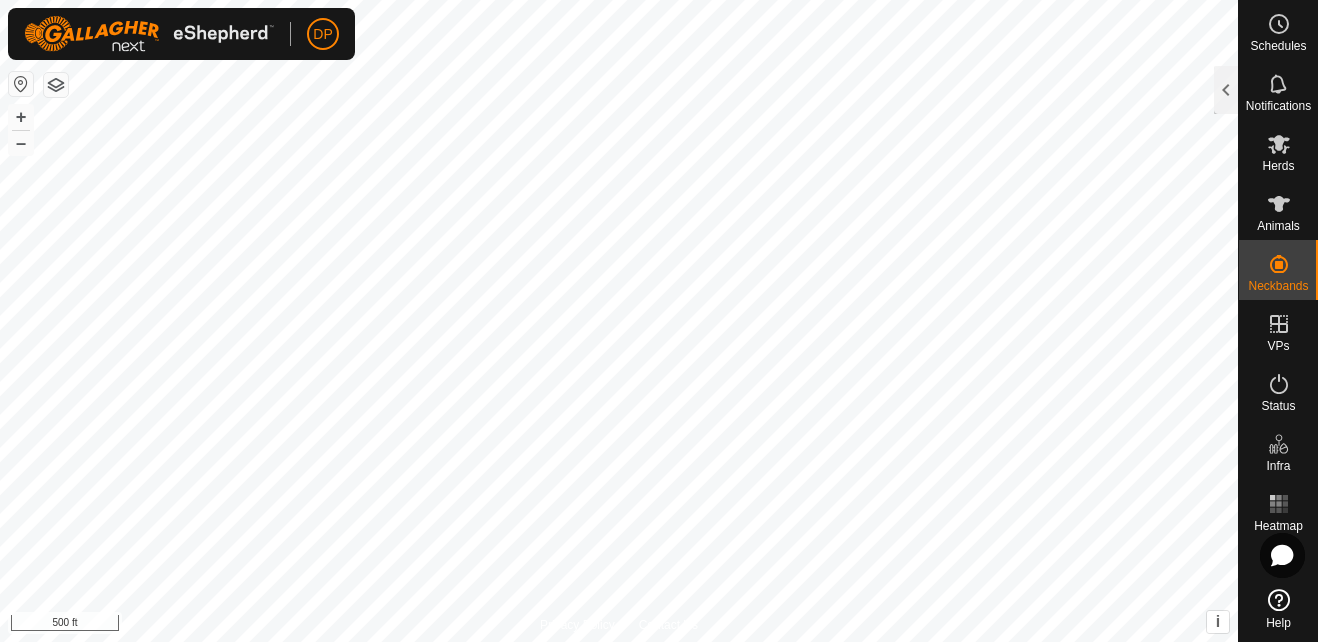 click on "Schedules Notifications Herds Animals Neckbands VPs Status Infra Heatmap Help Unfitted Neckbands Monitor Neckbands" 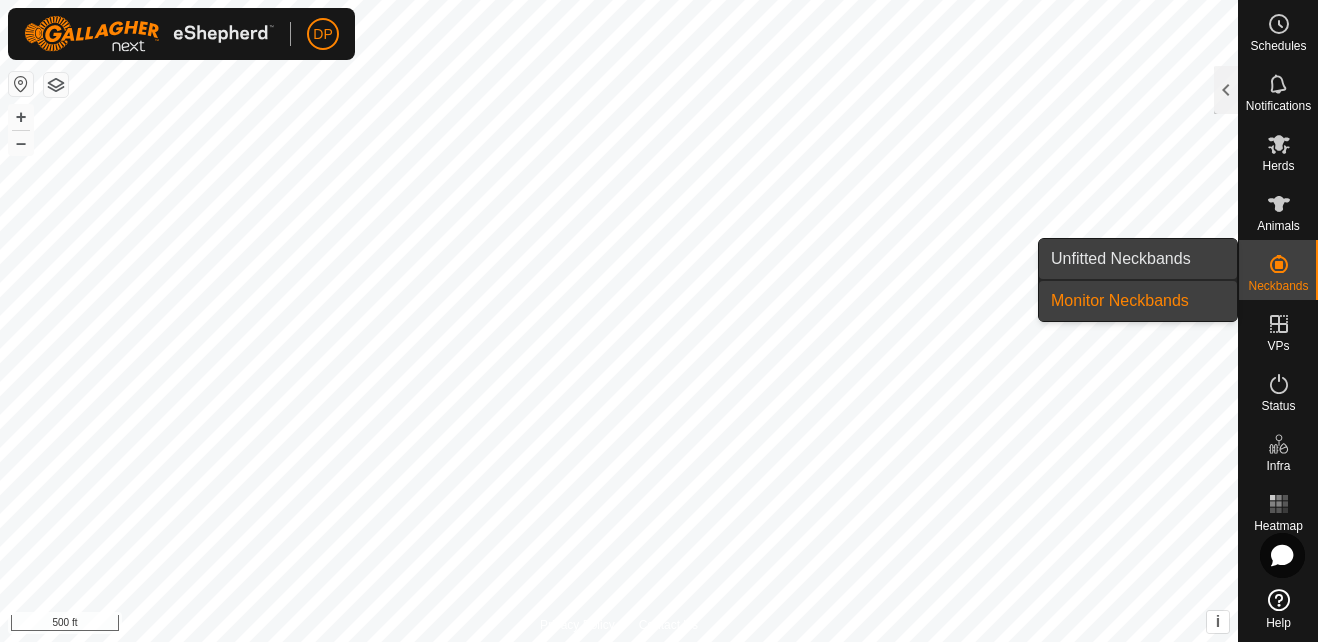 click on "Unfitted Neckbands" at bounding box center (1138, 259) 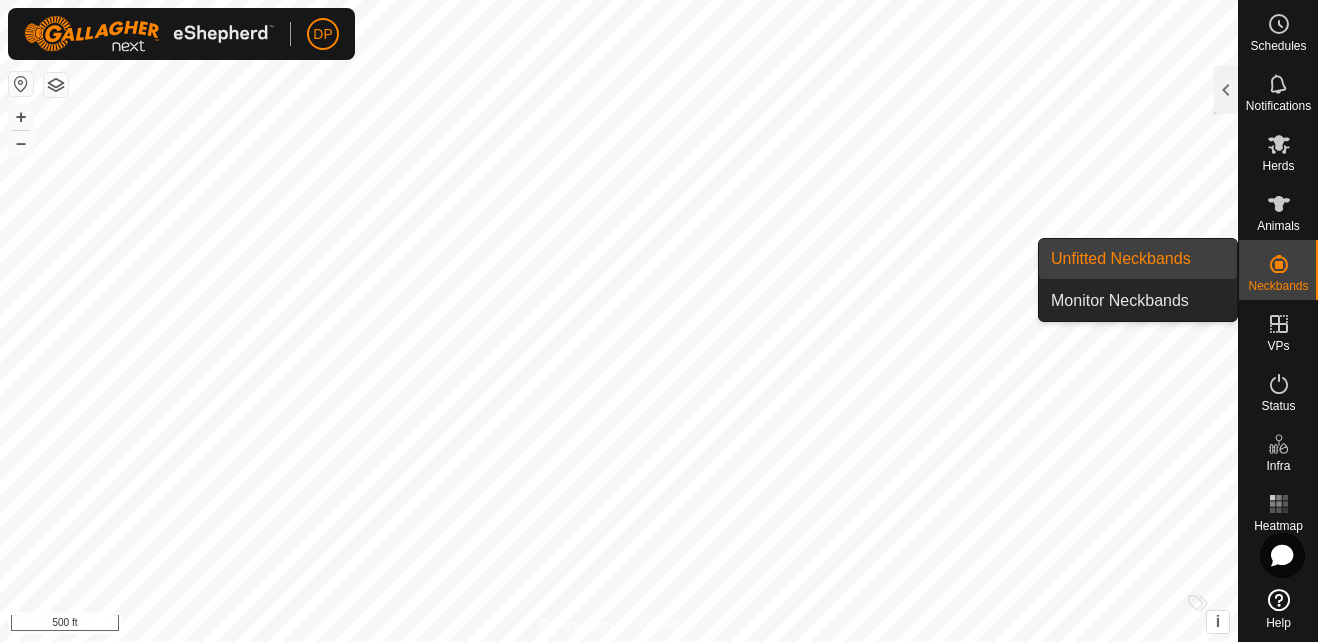 click on "Unfitted Neckbands" at bounding box center [1138, 259] 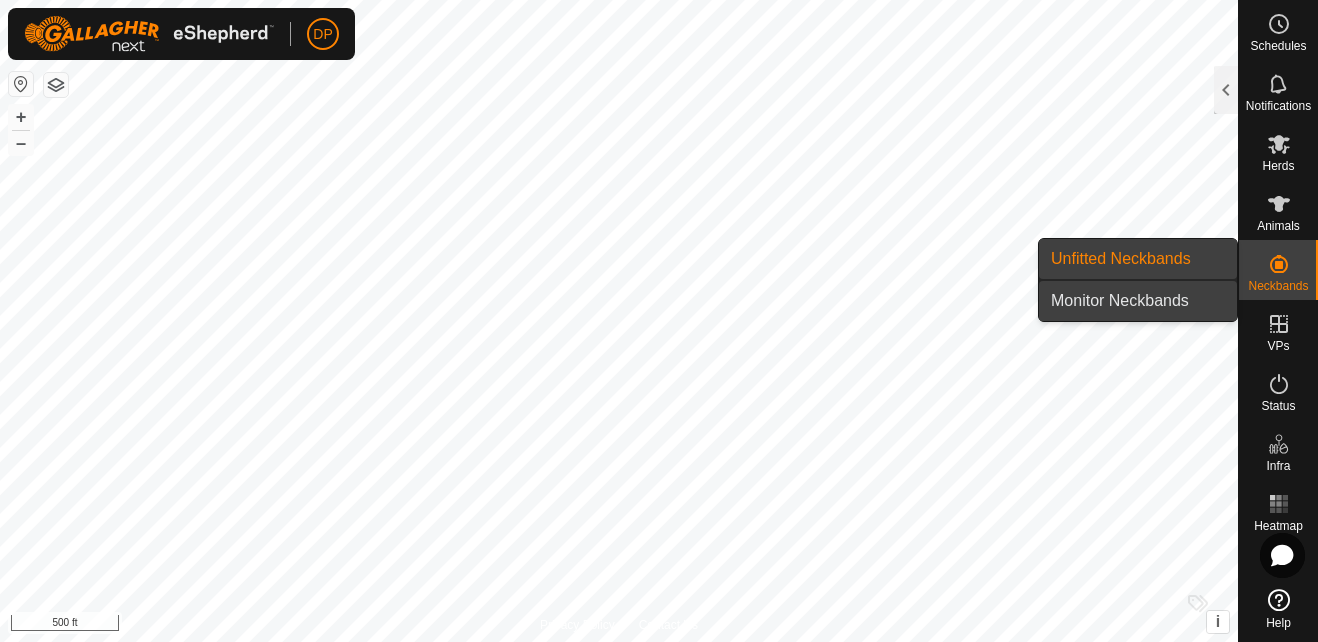 click on "Monitor Neckbands" at bounding box center [1138, 301] 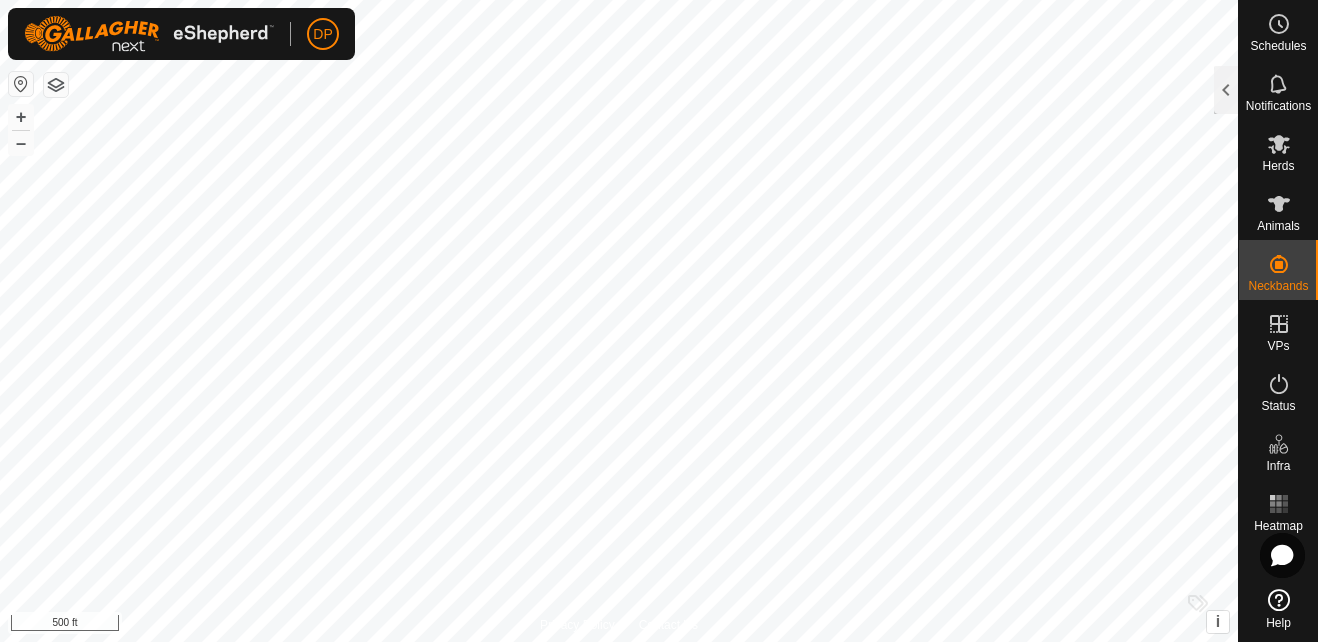 click on "Unfitted Neckbands Monitor Neckbands" 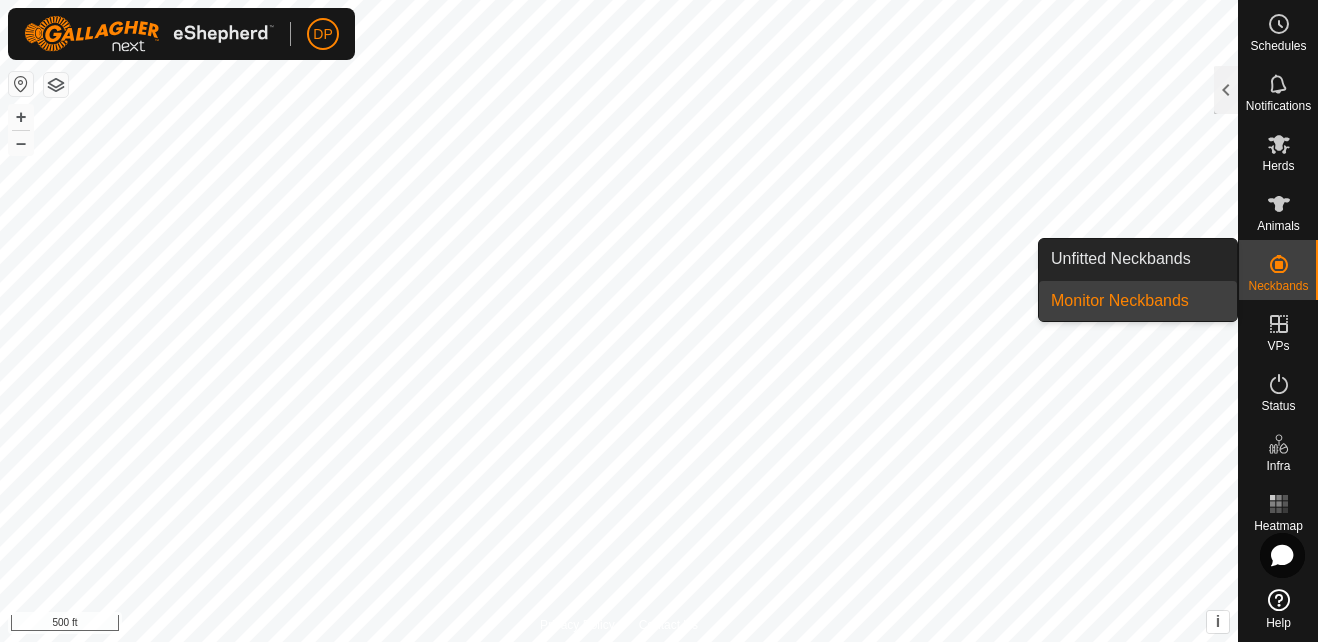 click on "Monitor Neckbands" at bounding box center (1138, 301) 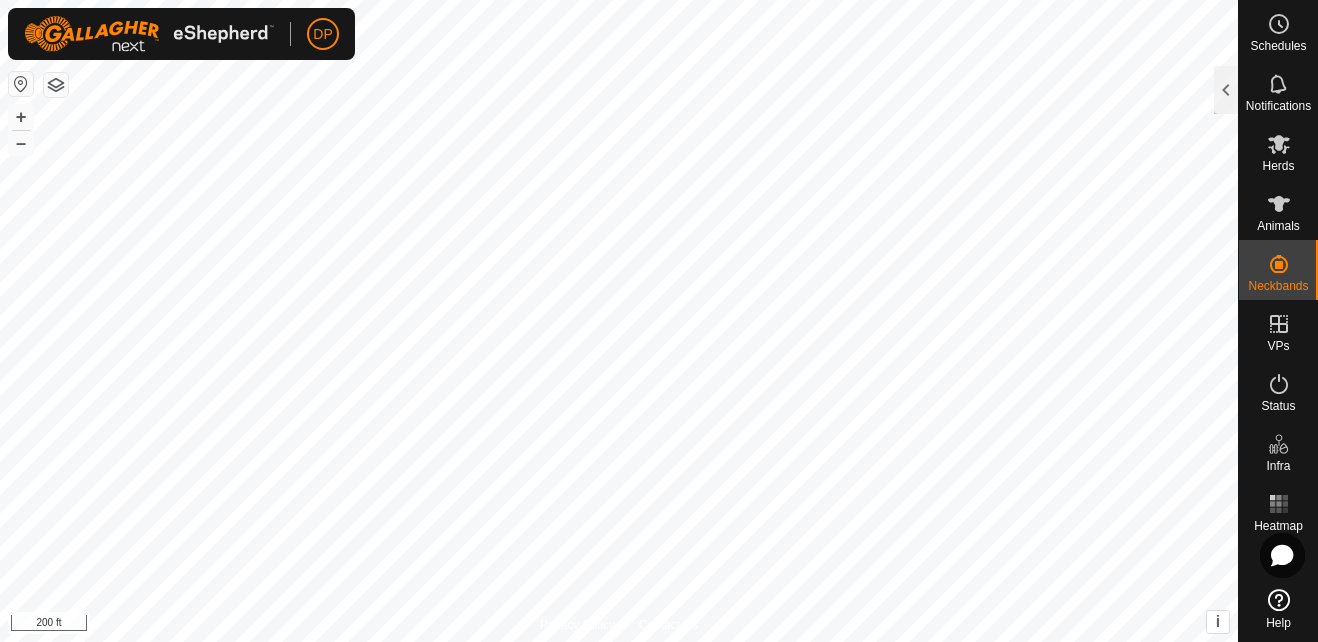 click on "DP Schedules Notifications Herds Animals Neckbands VPs Status Infra Heatmap Help Monitor Neckbands 0  0 selected of 0   Neckband   Last Comms   Alerts  No neckbands are in the monitor state. Privacy Policy Contact Us
WP 6
Type:   trough
Capacity:  100L
Water Level:  100%
Drinkable:  Yes
+ – ⇧ i This application includes HERE Maps. © 2024 HERE. All rights reserved. 200 ft" at bounding box center [659, 321] 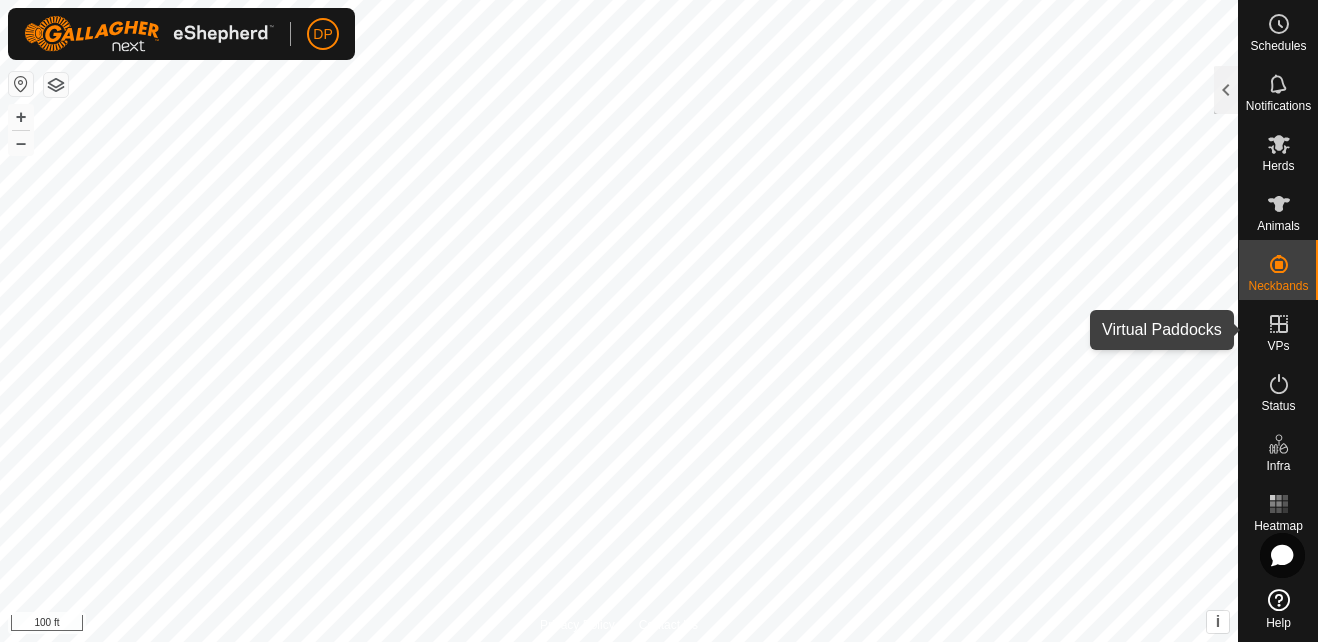click 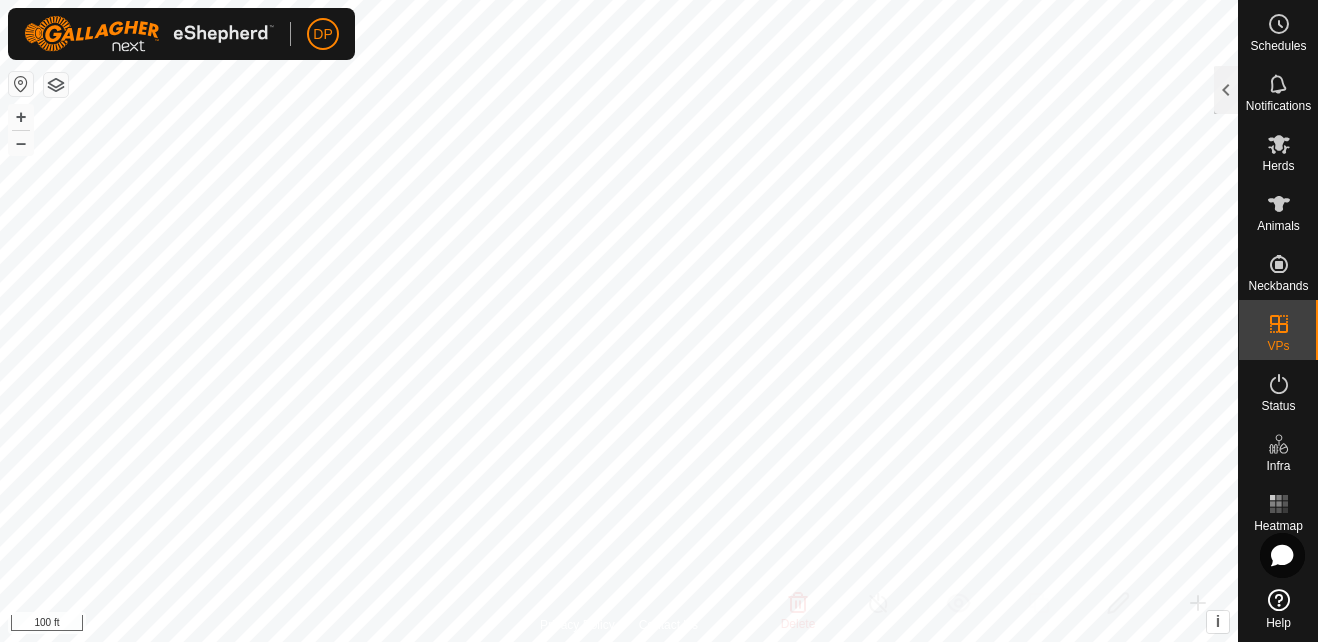 click 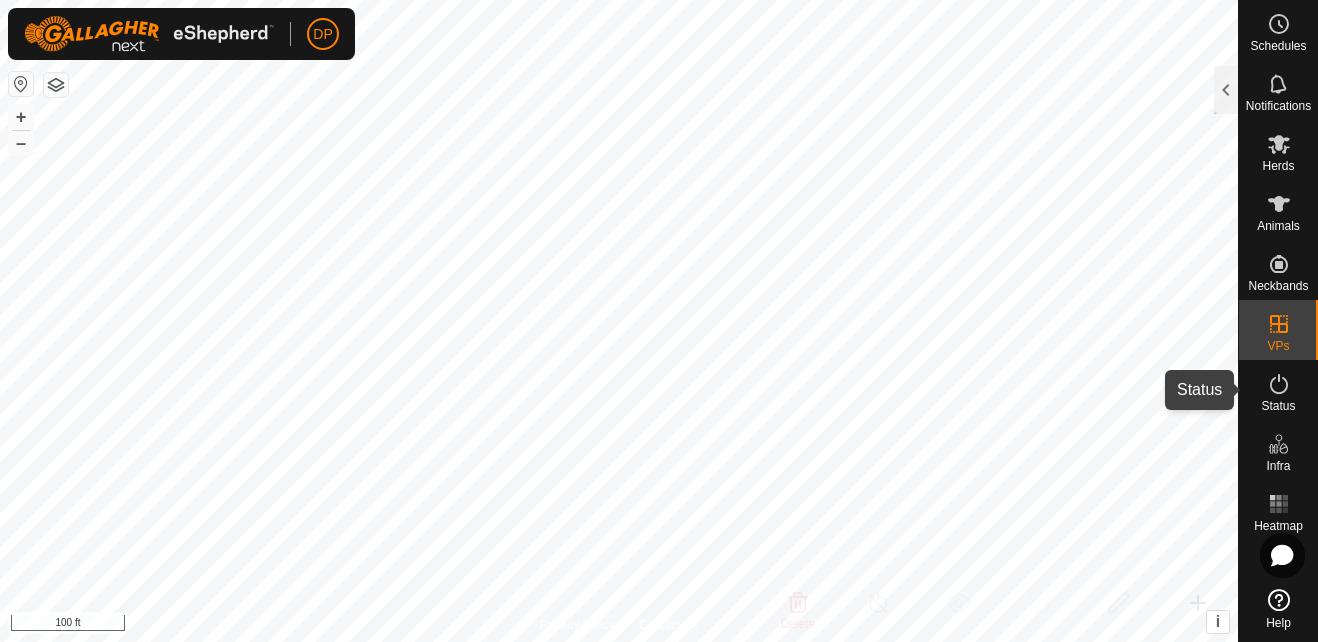 click 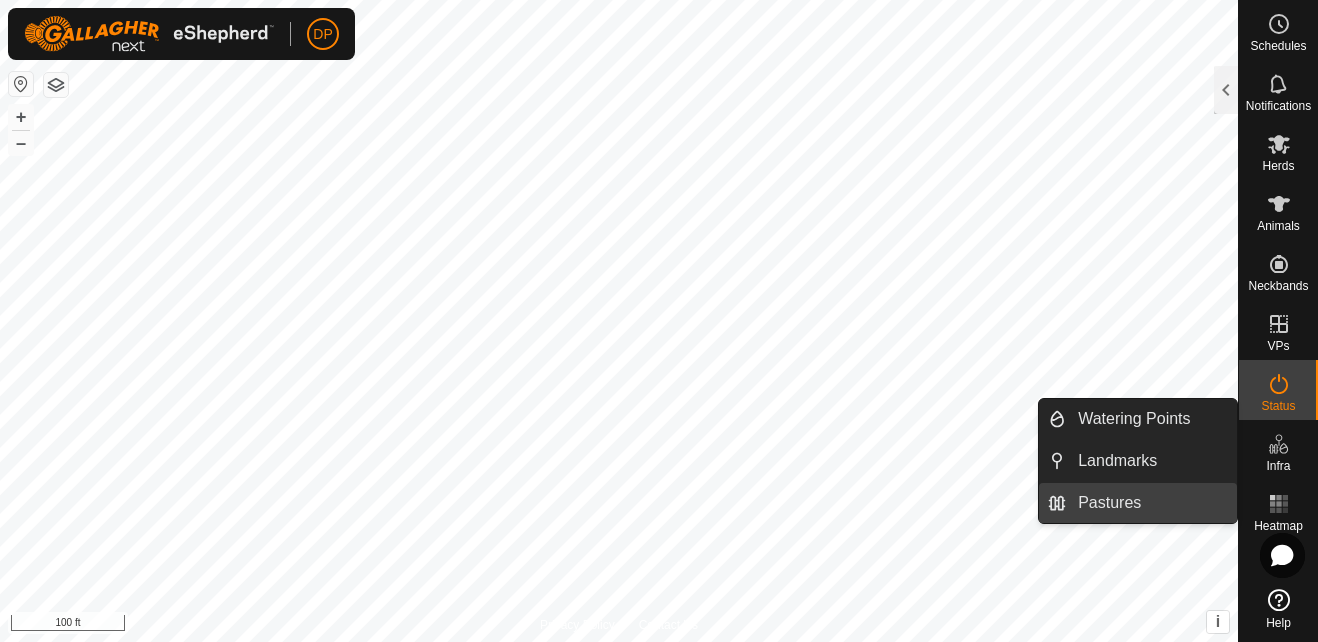 click on "Pastures" at bounding box center (1151, 503) 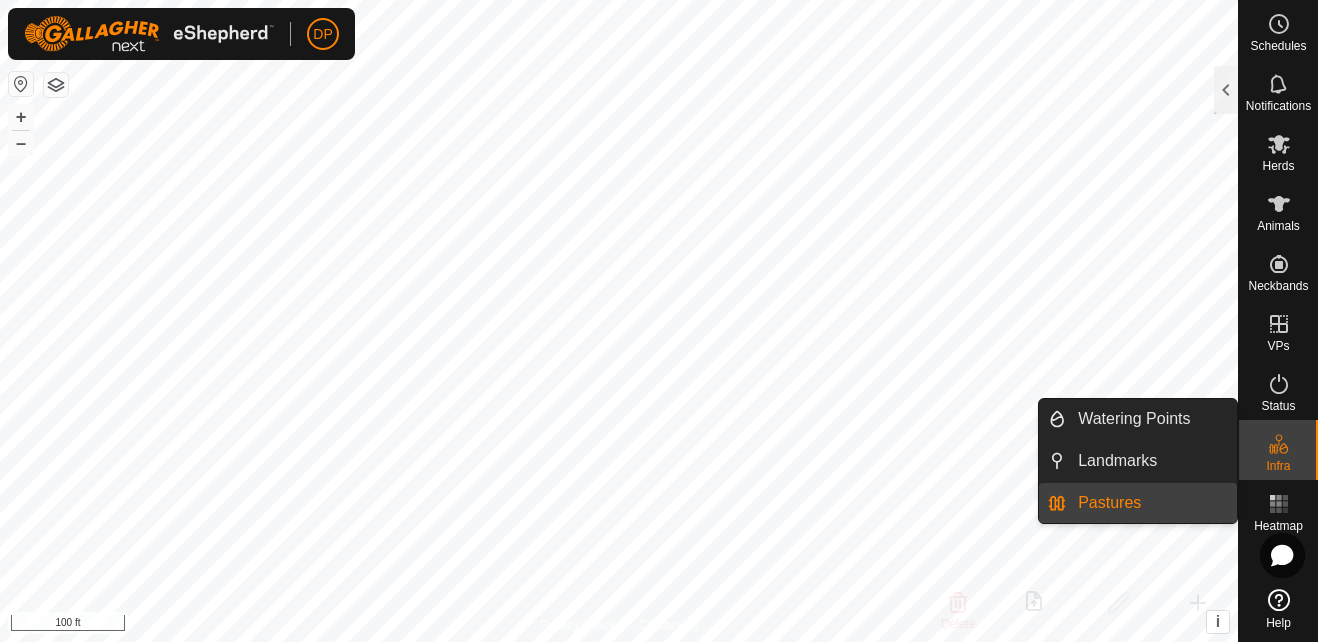 click on "Pastures" at bounding box center (1151, 503) 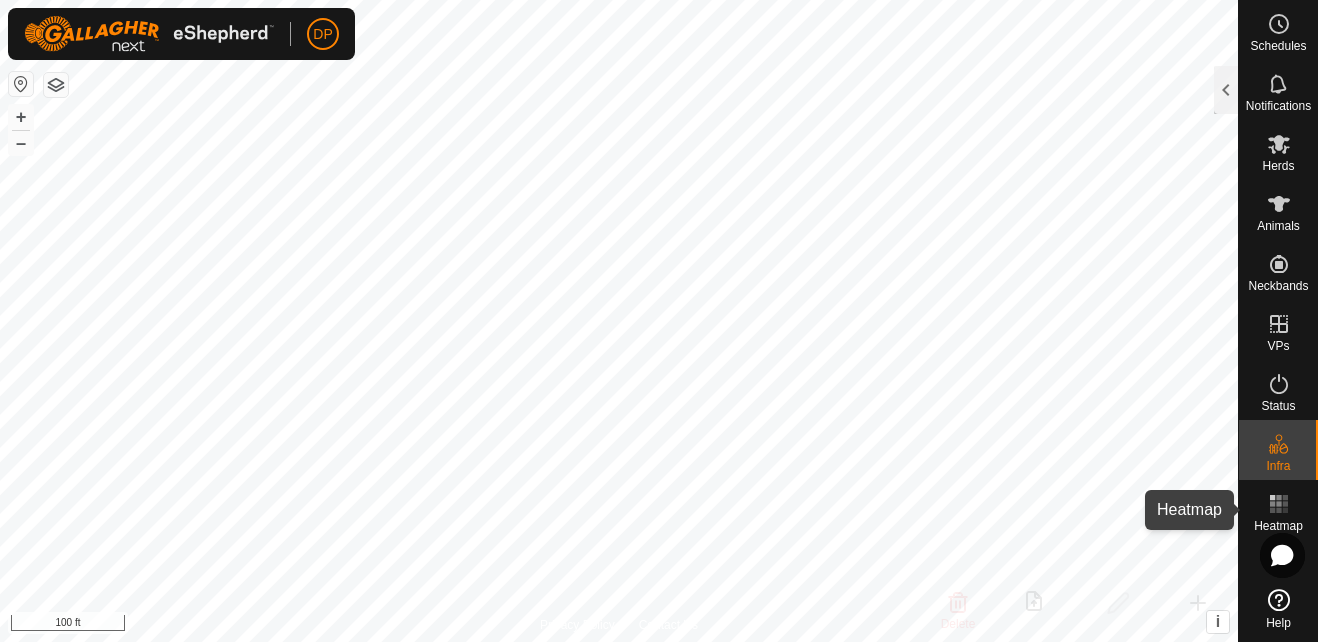 click 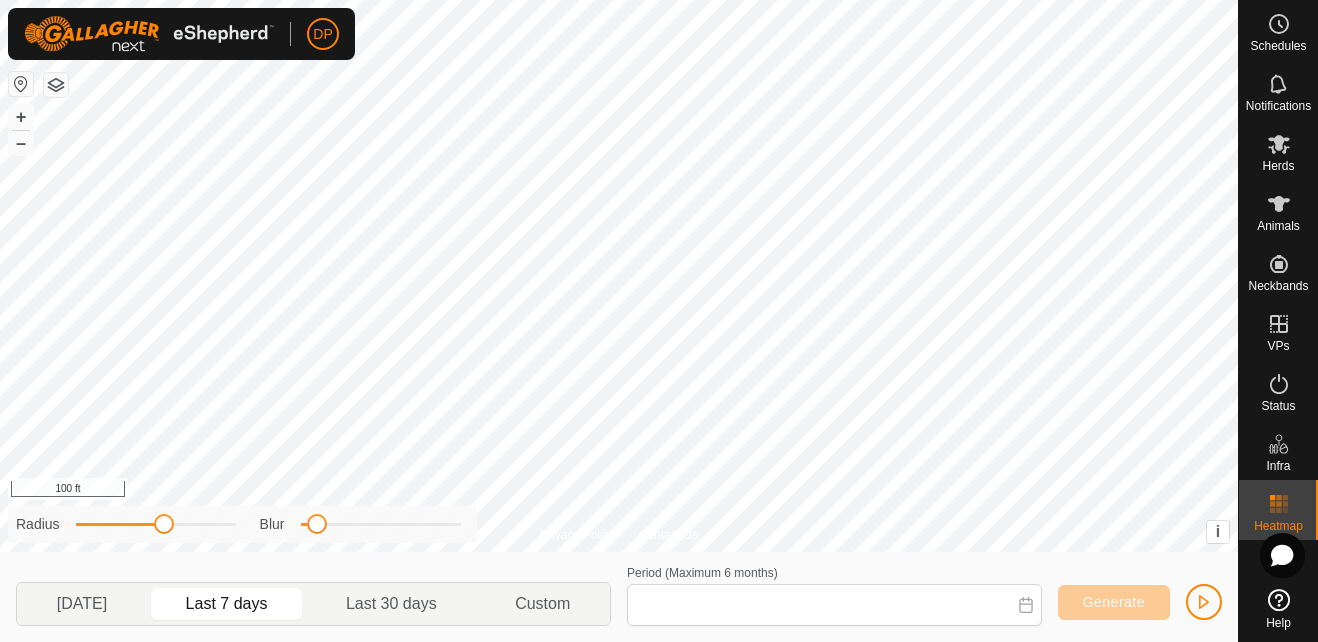 type on "[DATE] - [DATE]" 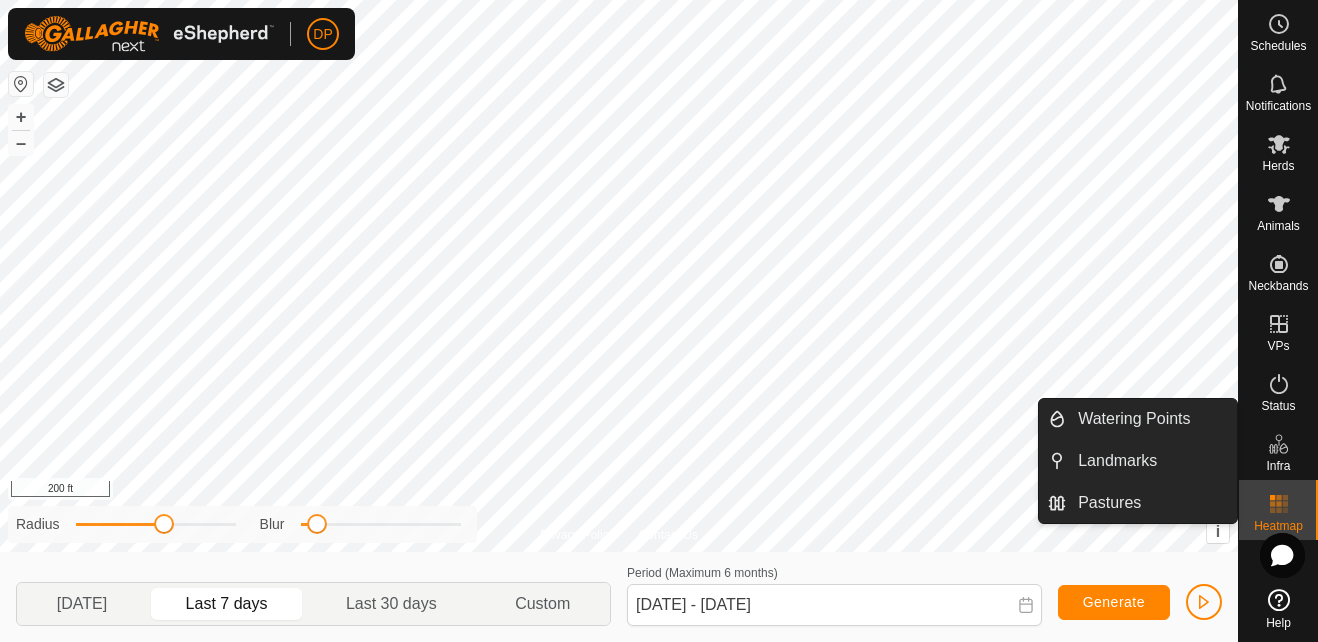 click 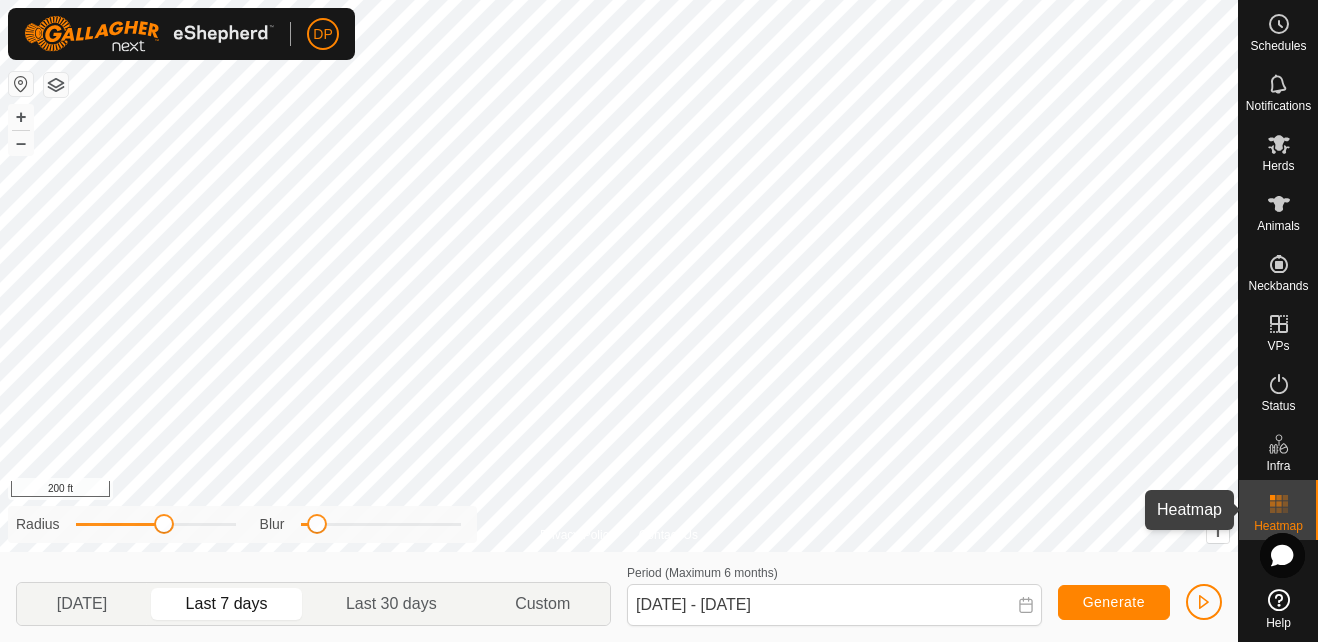 click 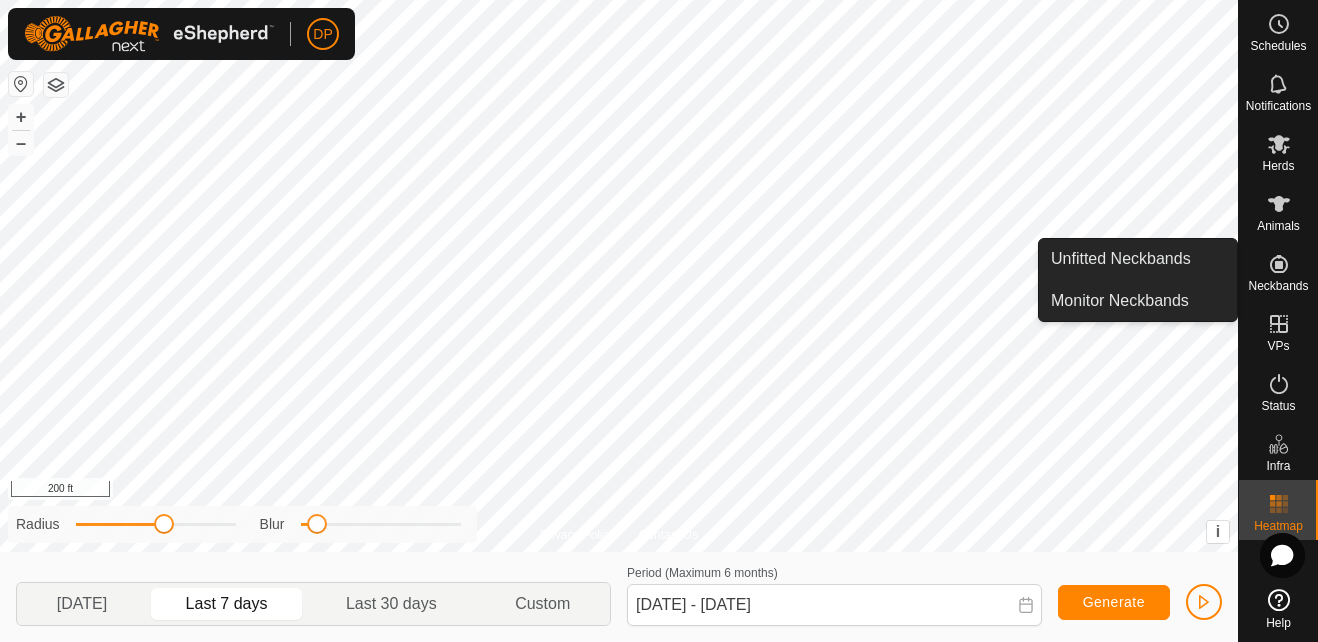 click 